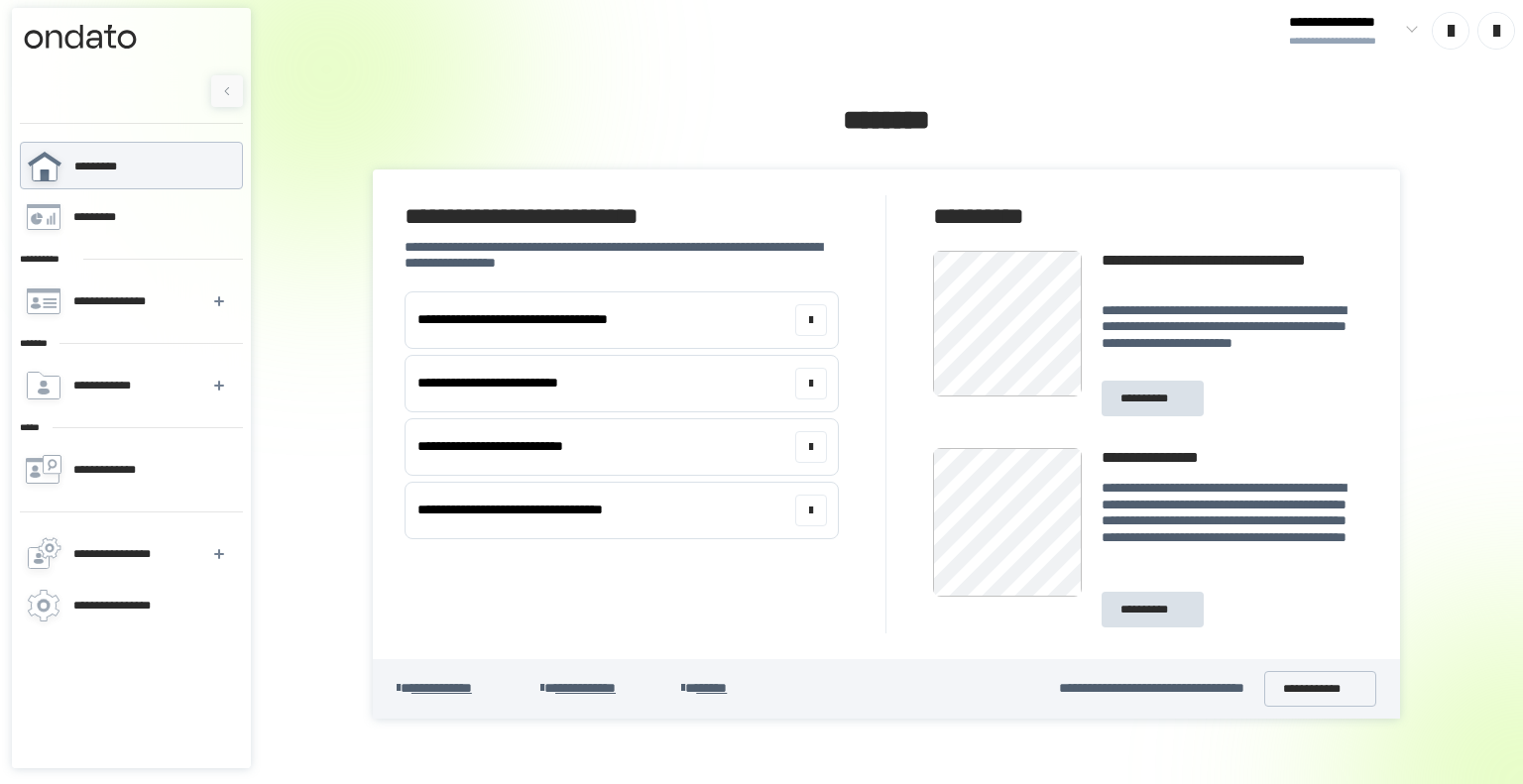 scroll, scrollTop: 0, scrollLeft: 0, axis: both 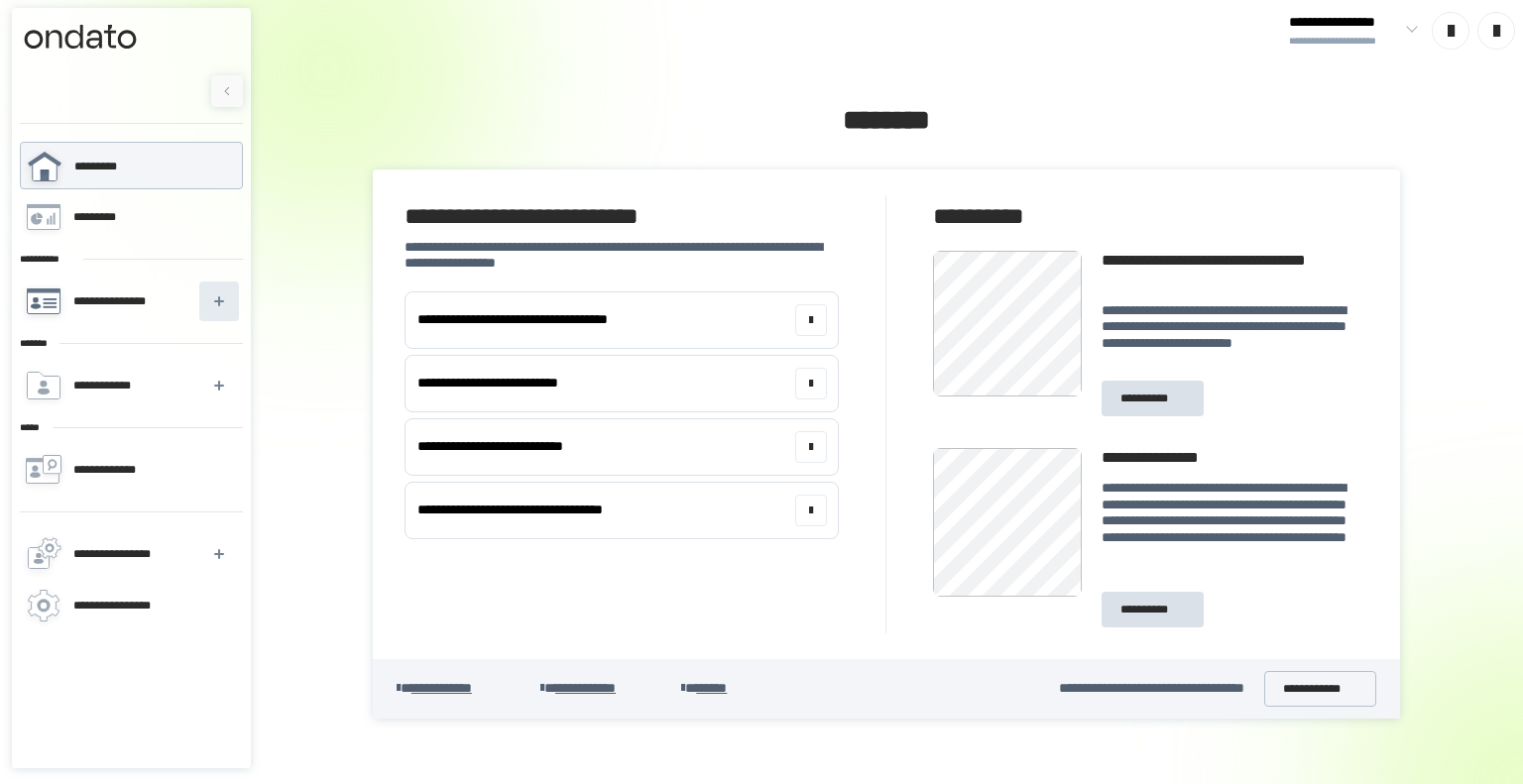 click at bounding box center [219, 301] 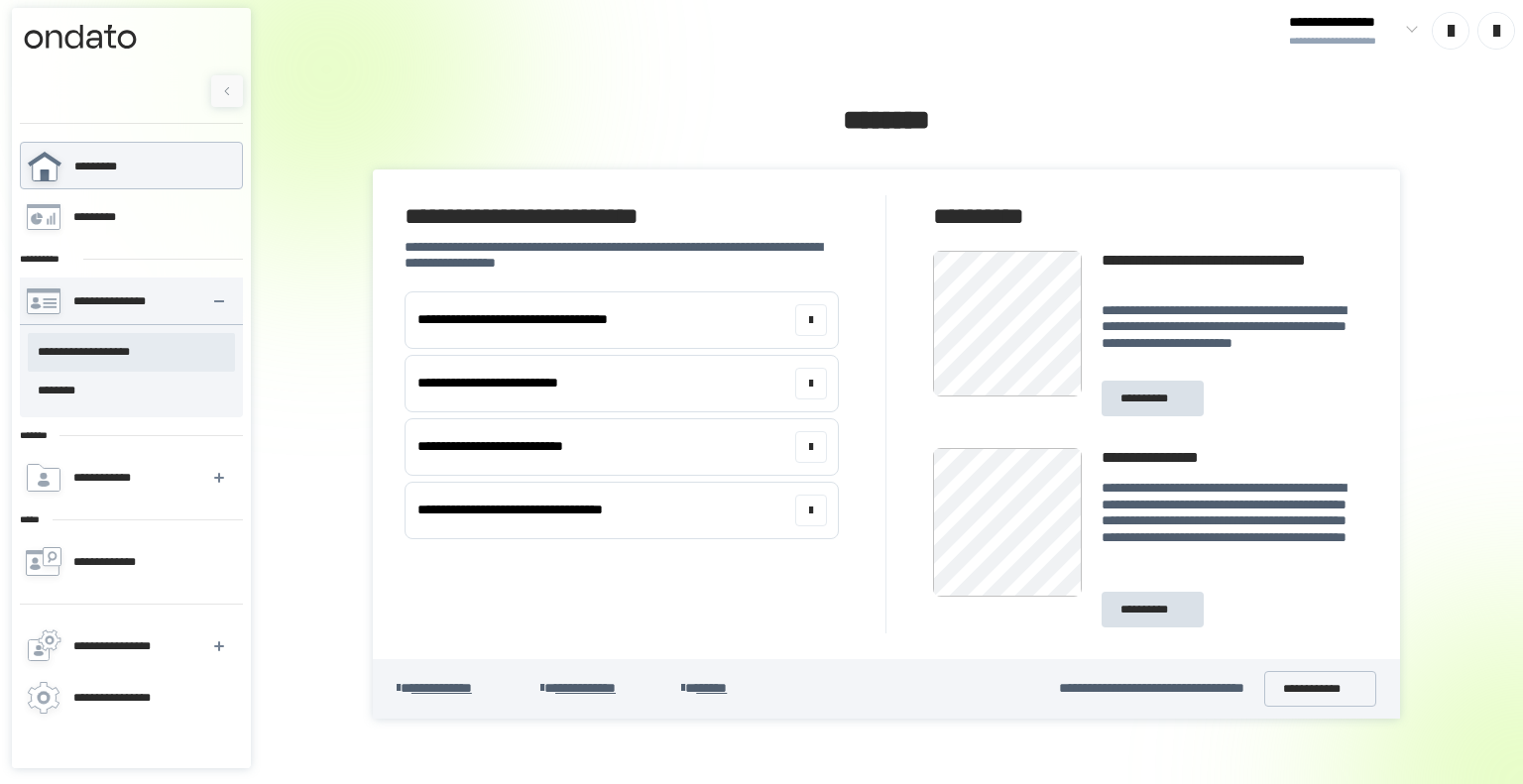 click on "**********" at bounding box center (131, 352) 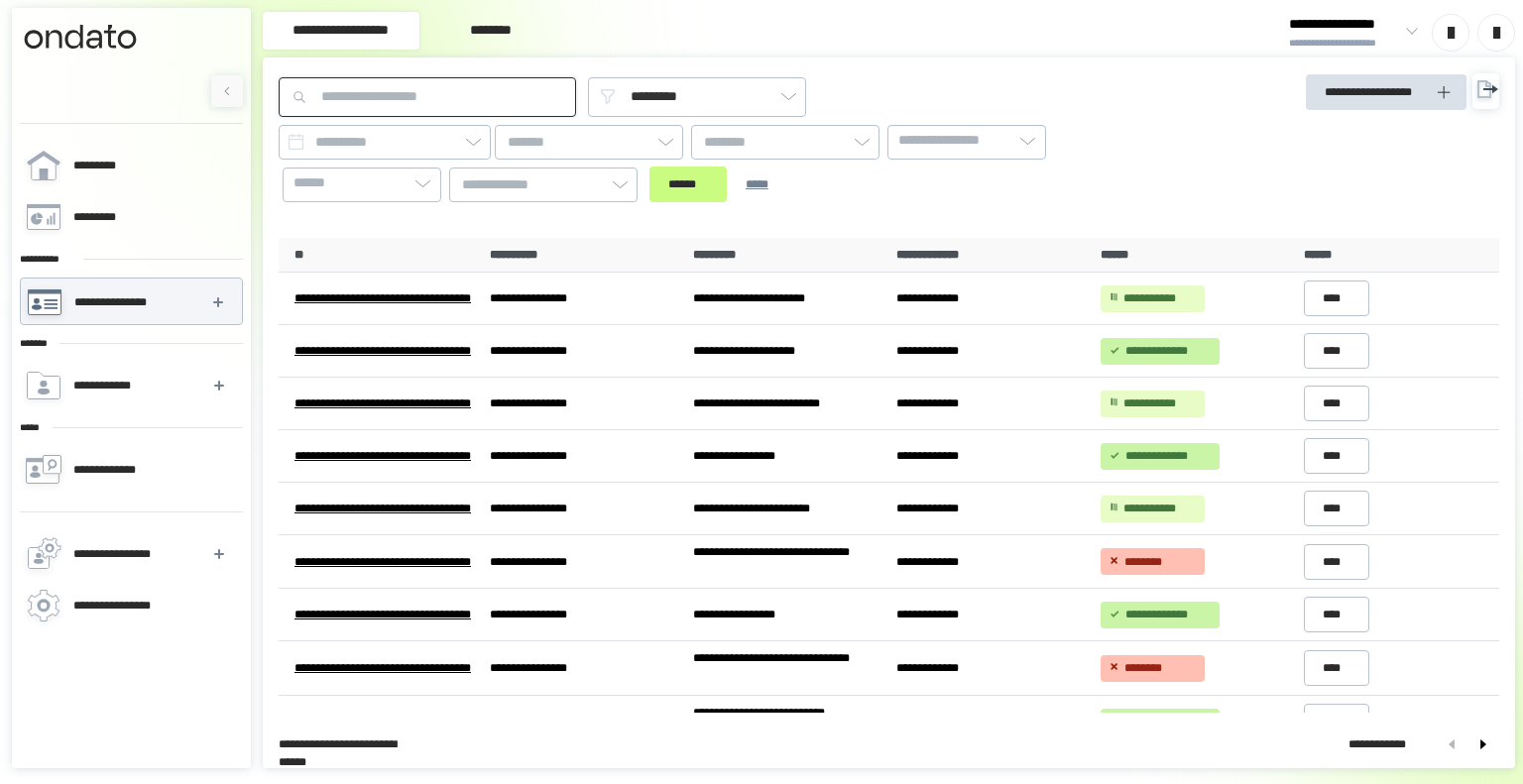 click at bounding box center [427, 97] 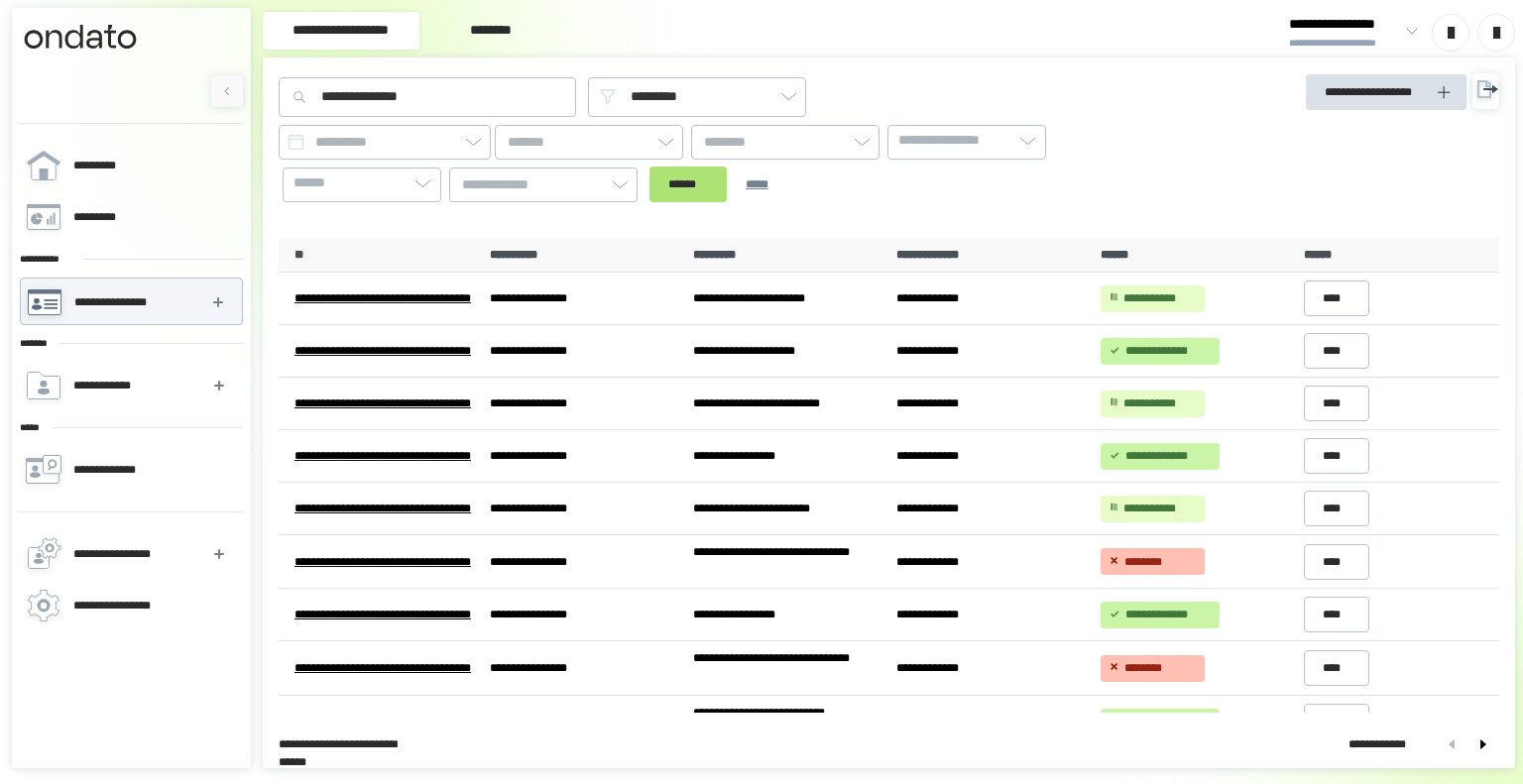 click on "******" at bounding box center [688, 184] 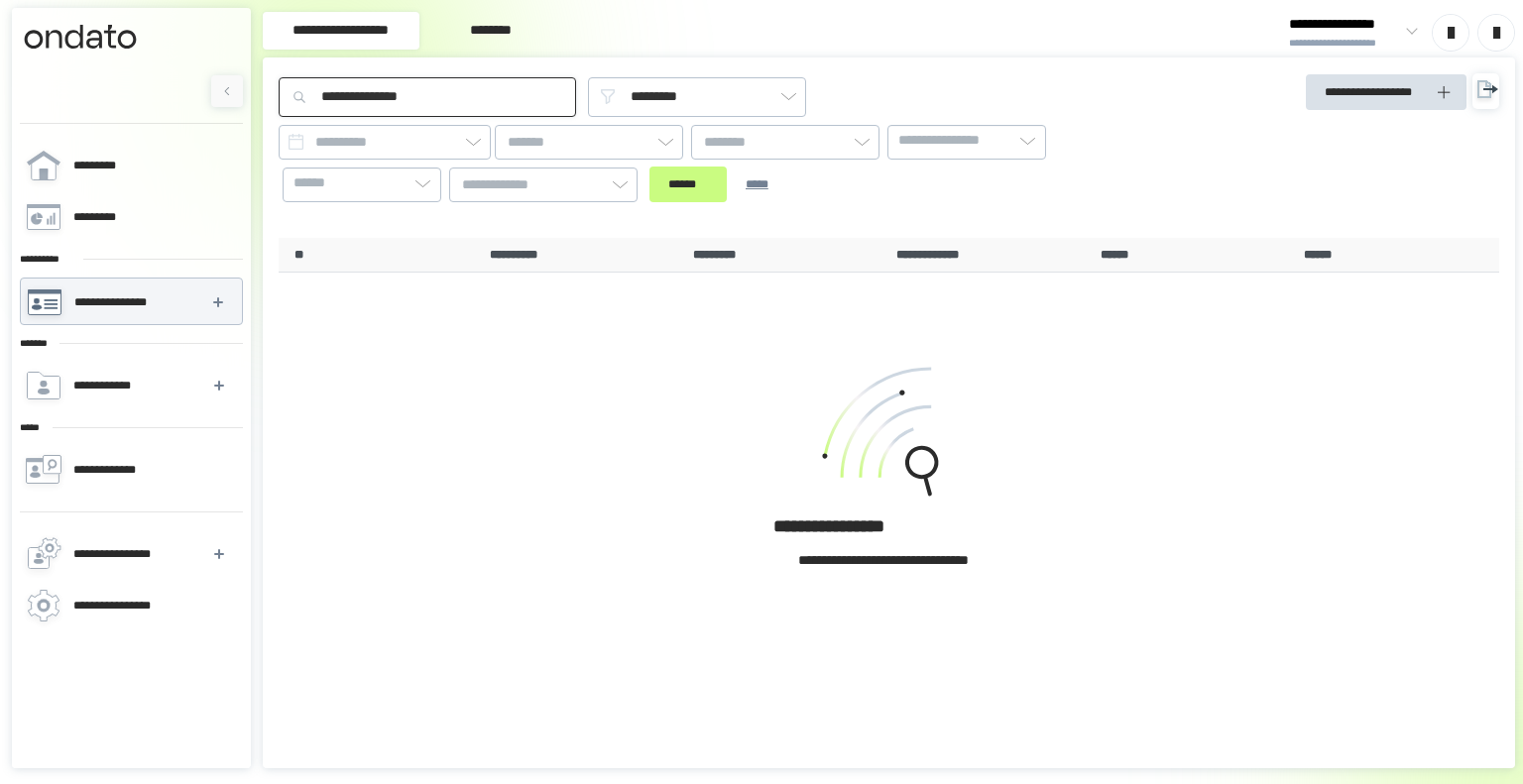 click on "**********" at bounding box center (427, 97) 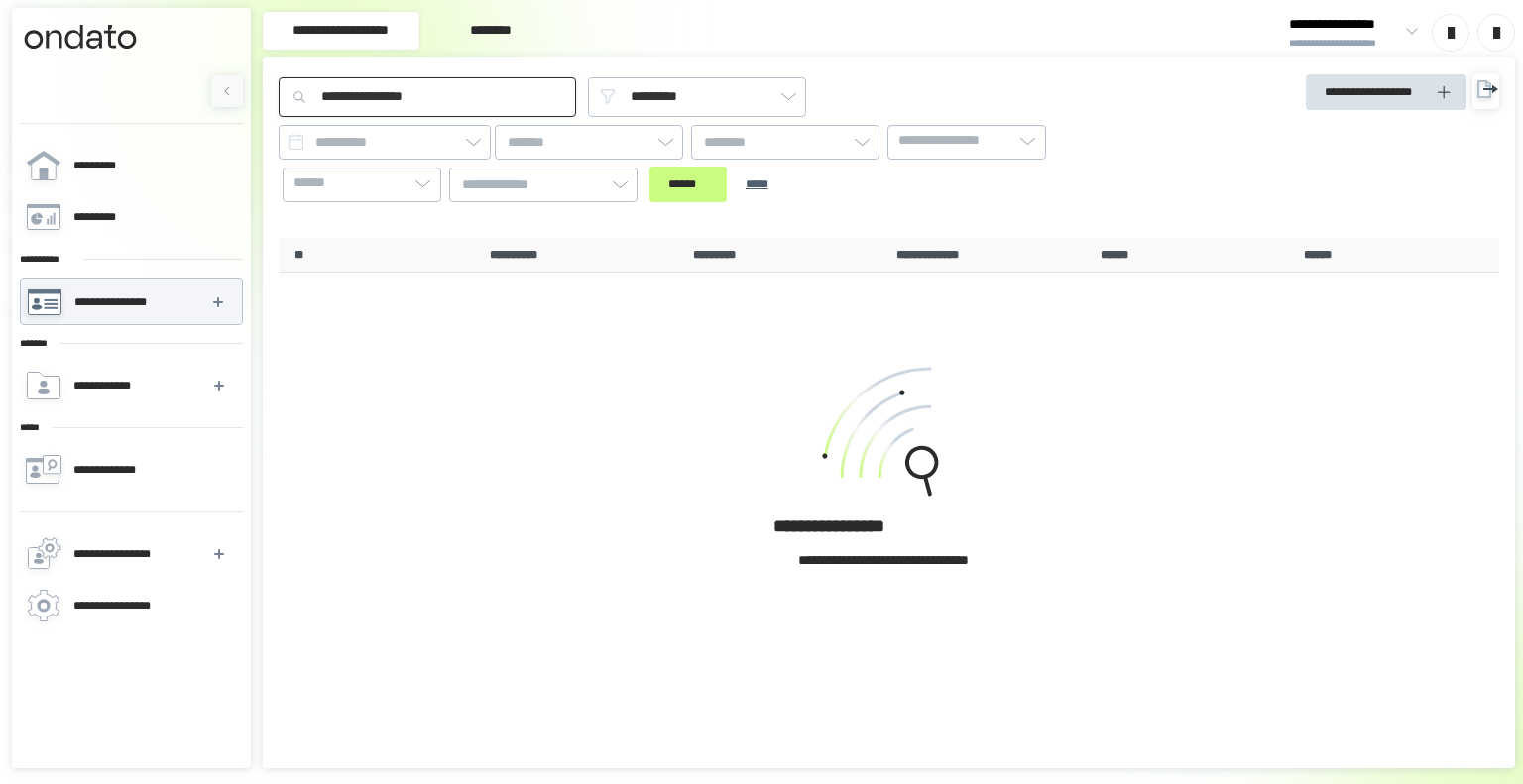 type on "**********" 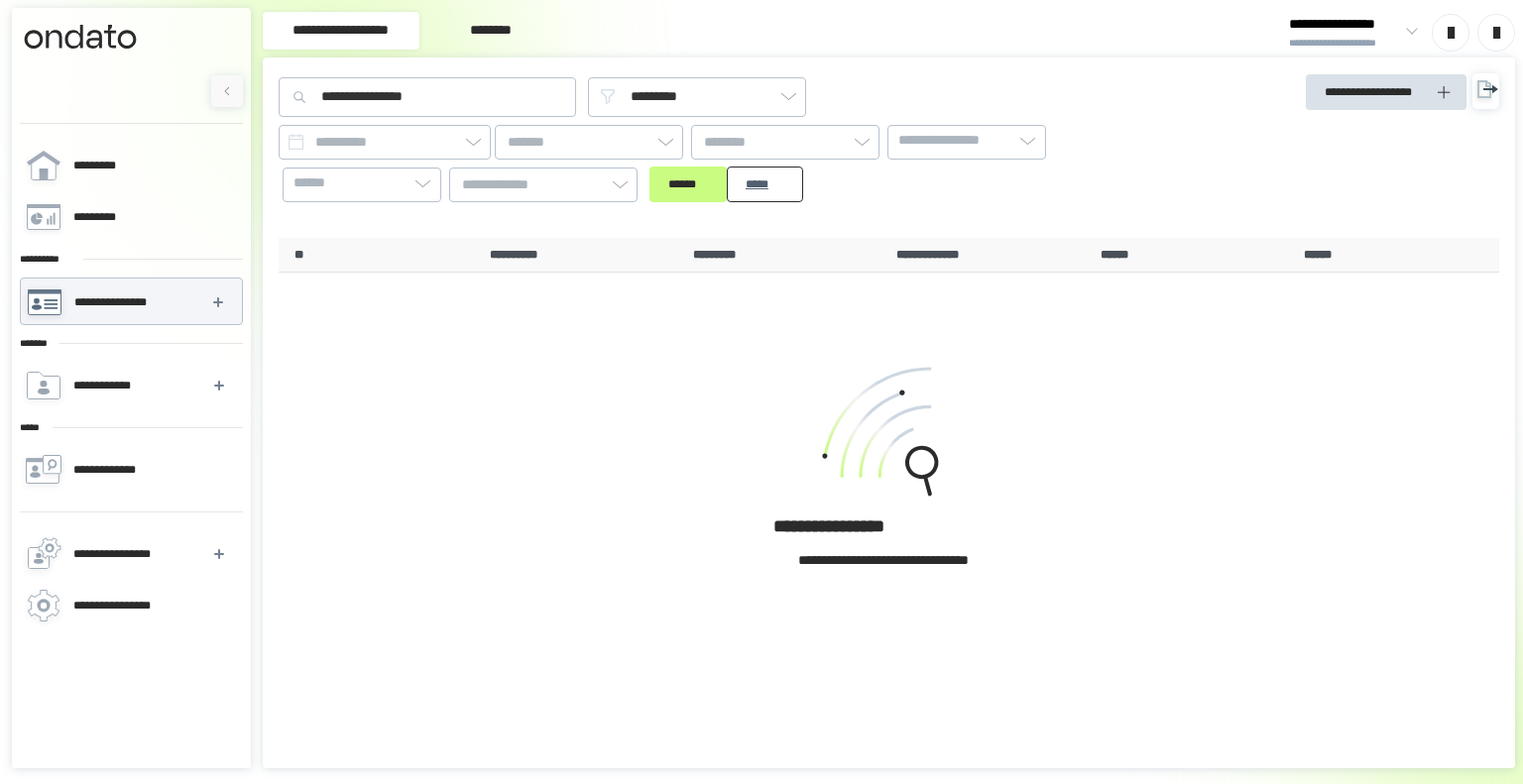 click on "*****" at bounding box center [764, 184] 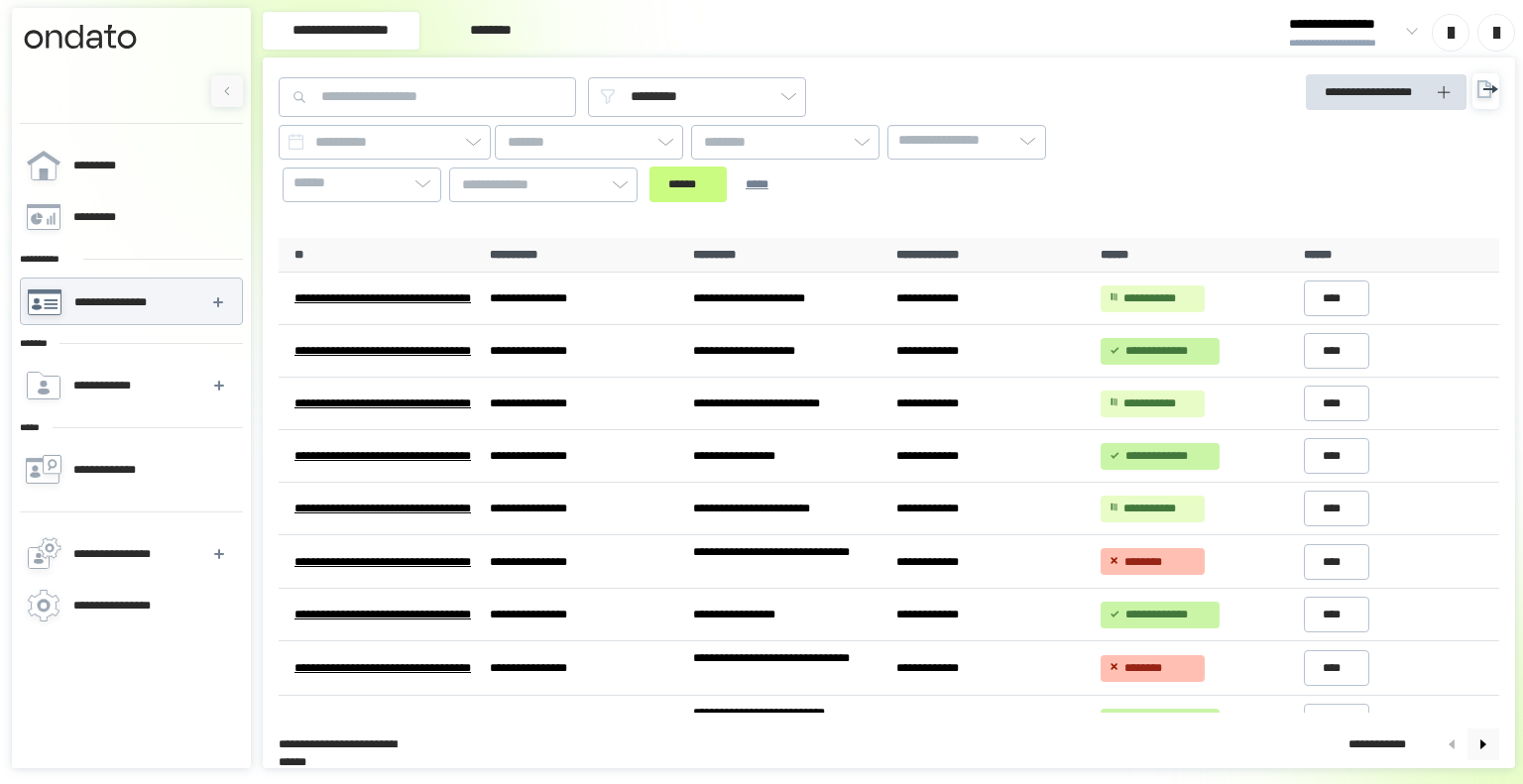 click 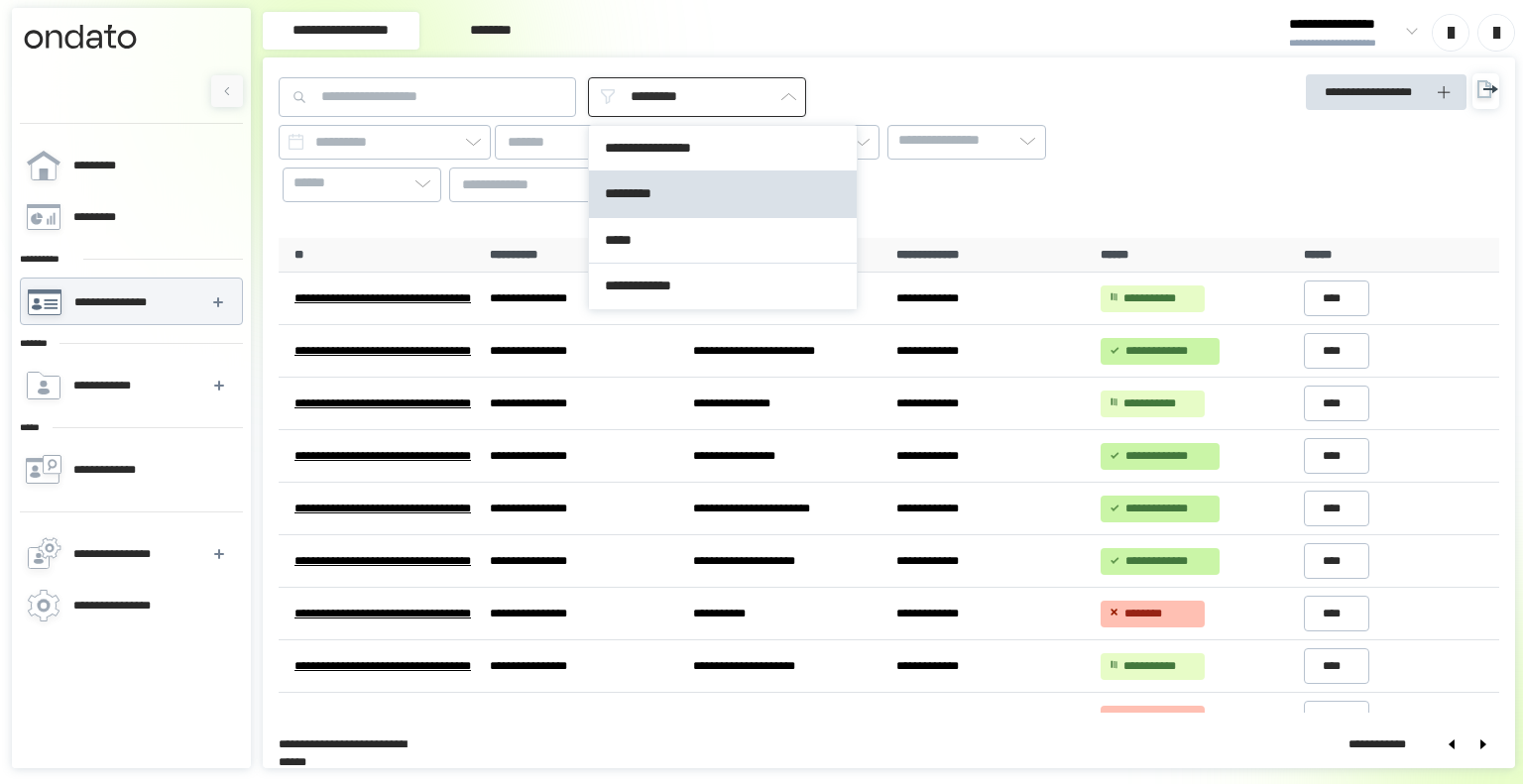 click on "*********" at bounding box center [697, 97] 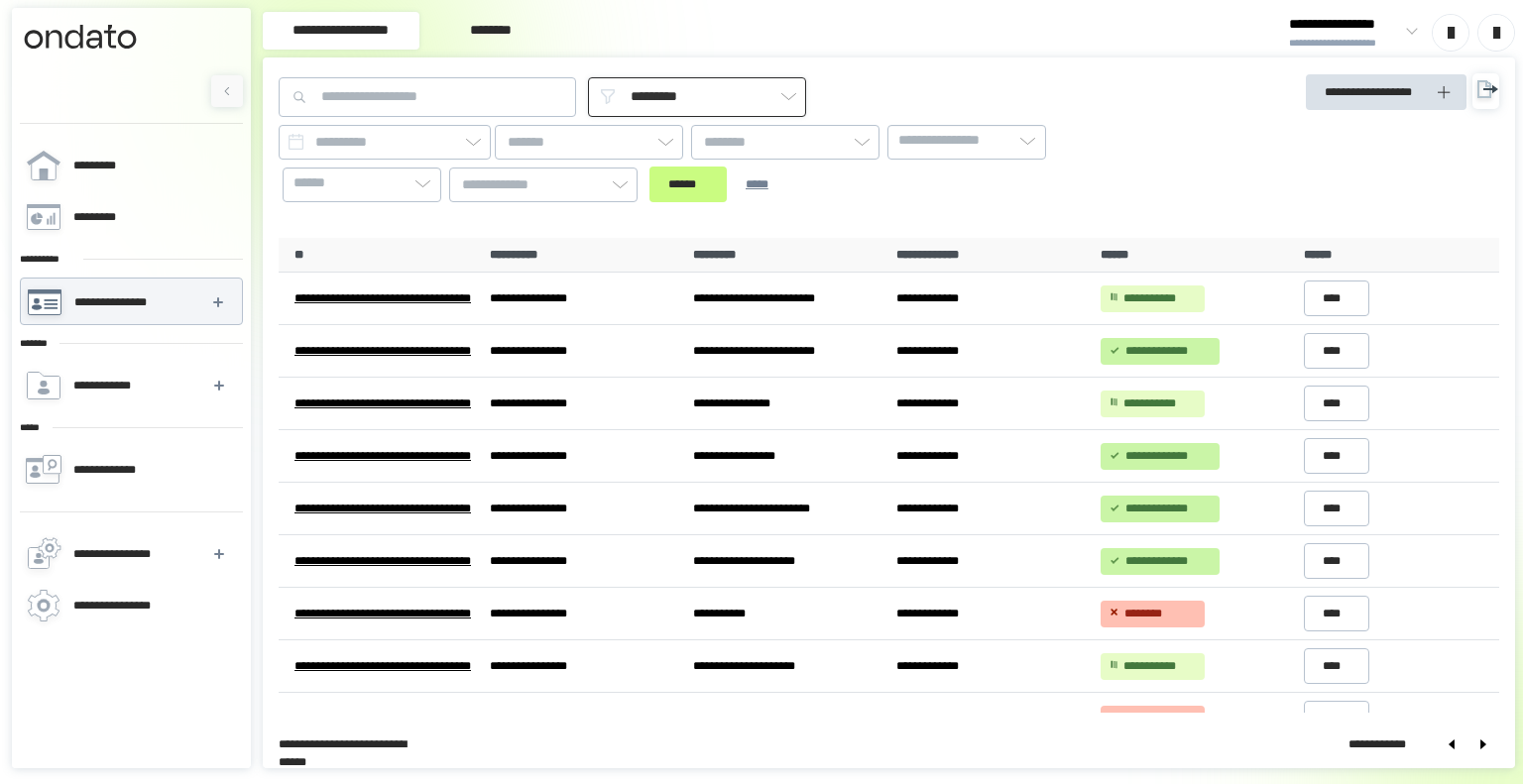 click on "*********" at bounding box center (697, 97) 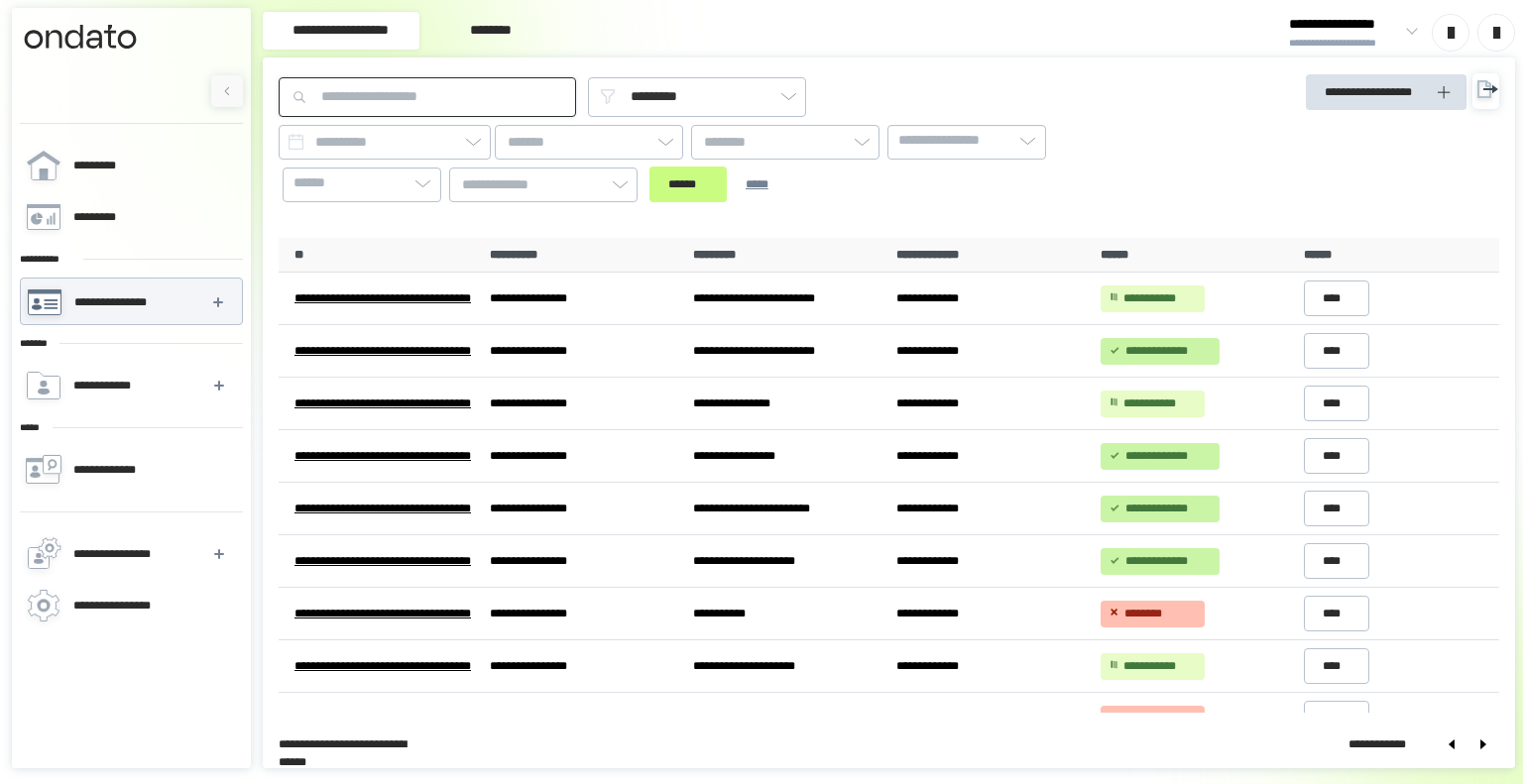 click at bounding box center [427, 97] 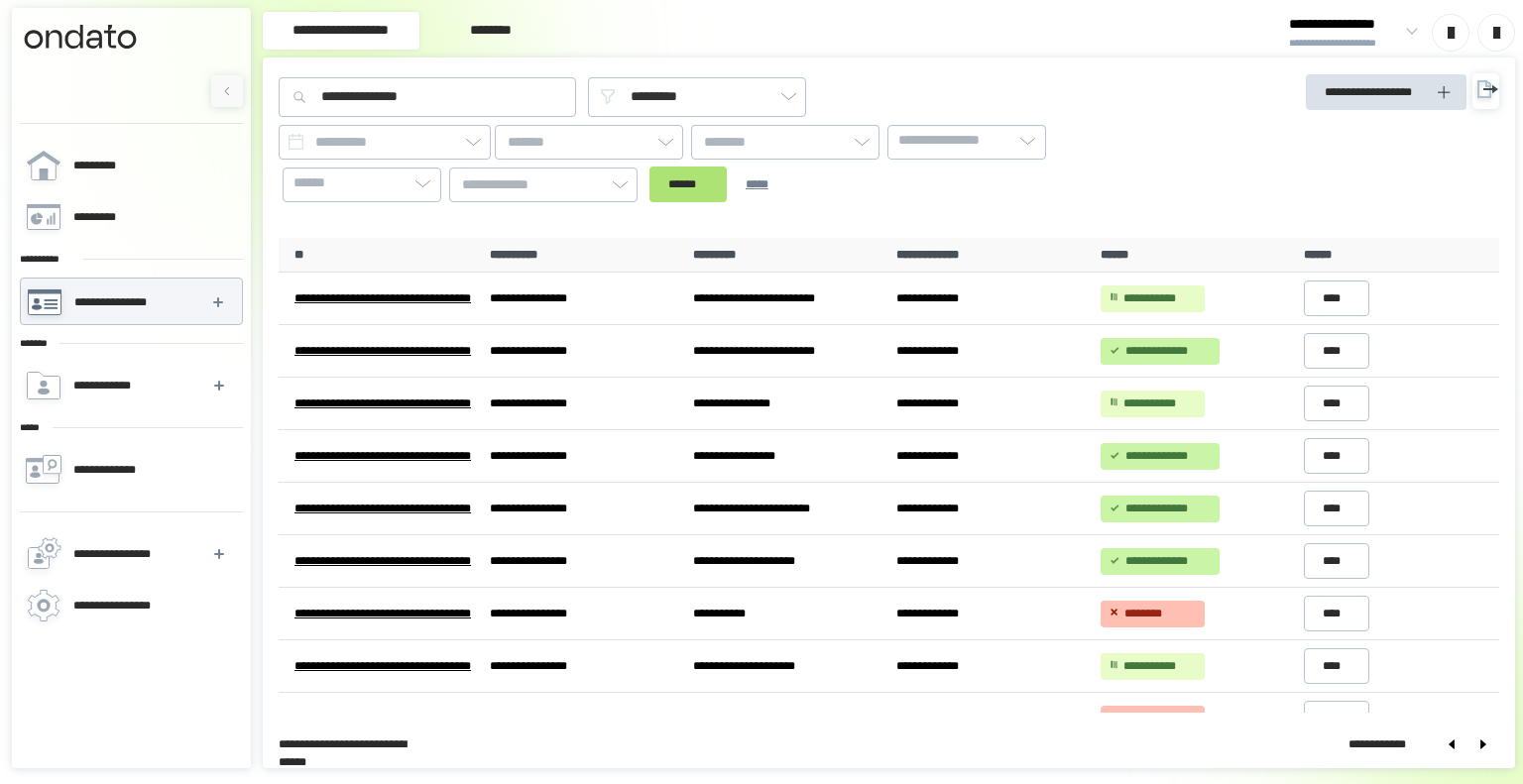 click on "******" at bounding box center [688, 184] 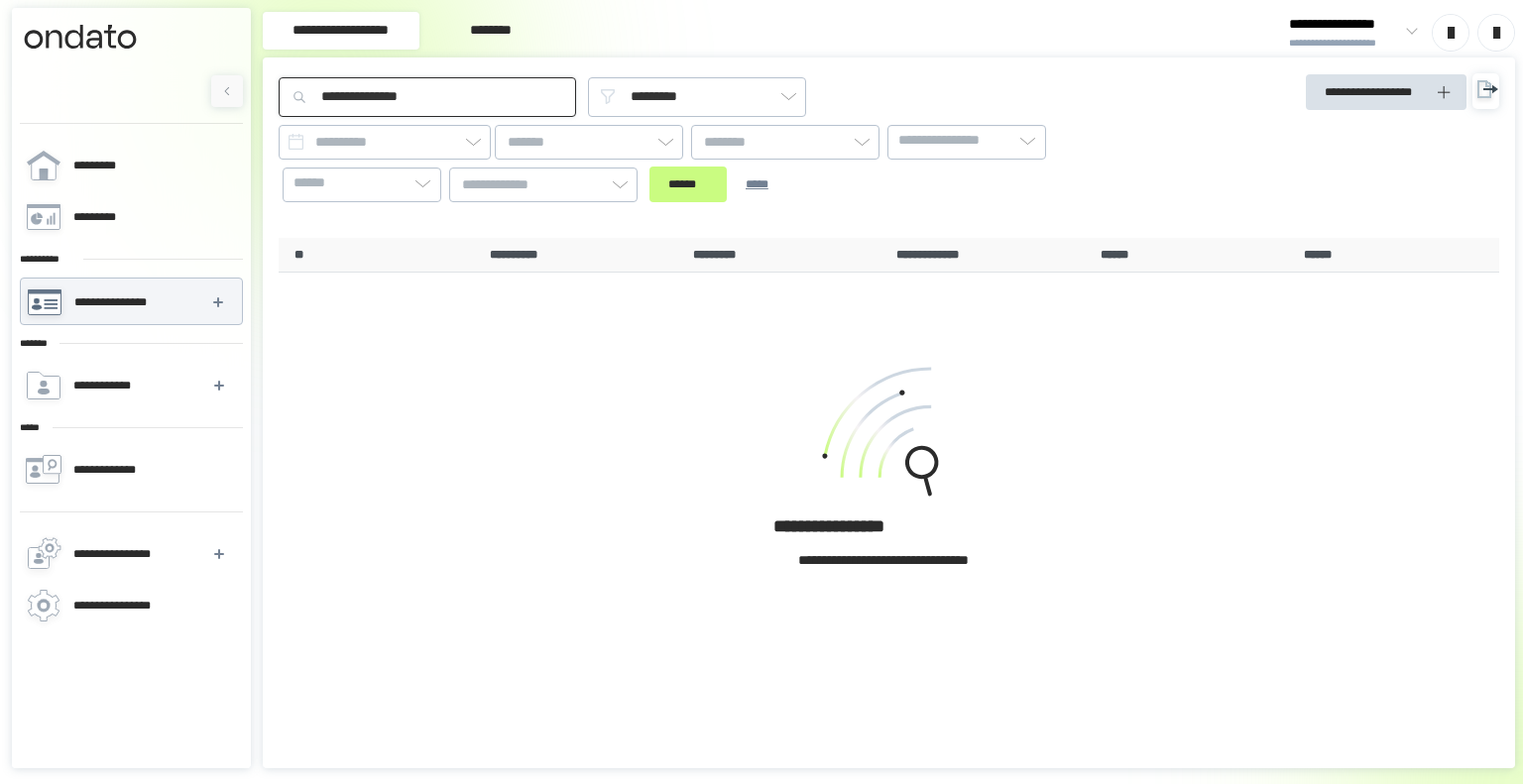 click on "**********" at bounding box center (427, 97) 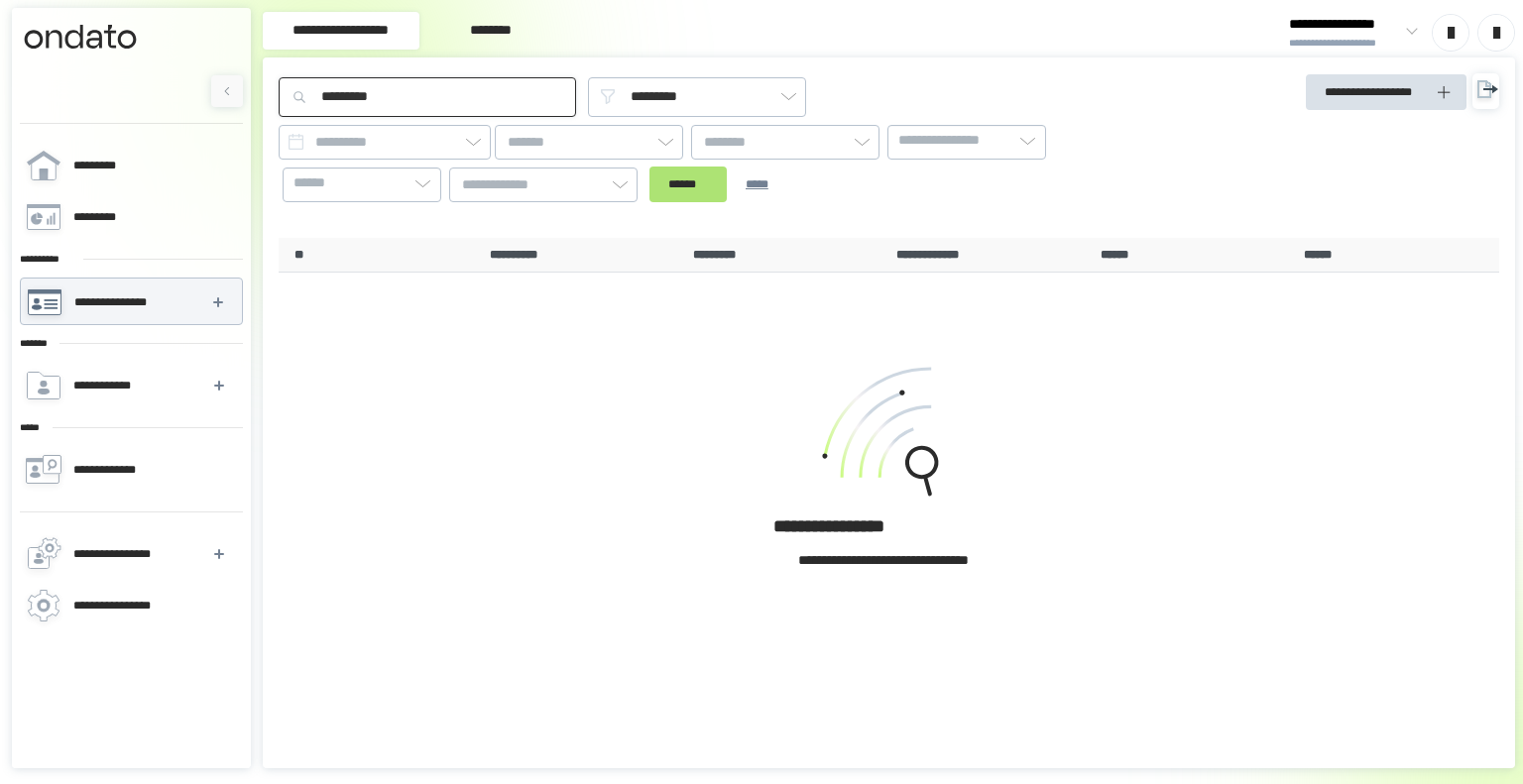 type on "*********" 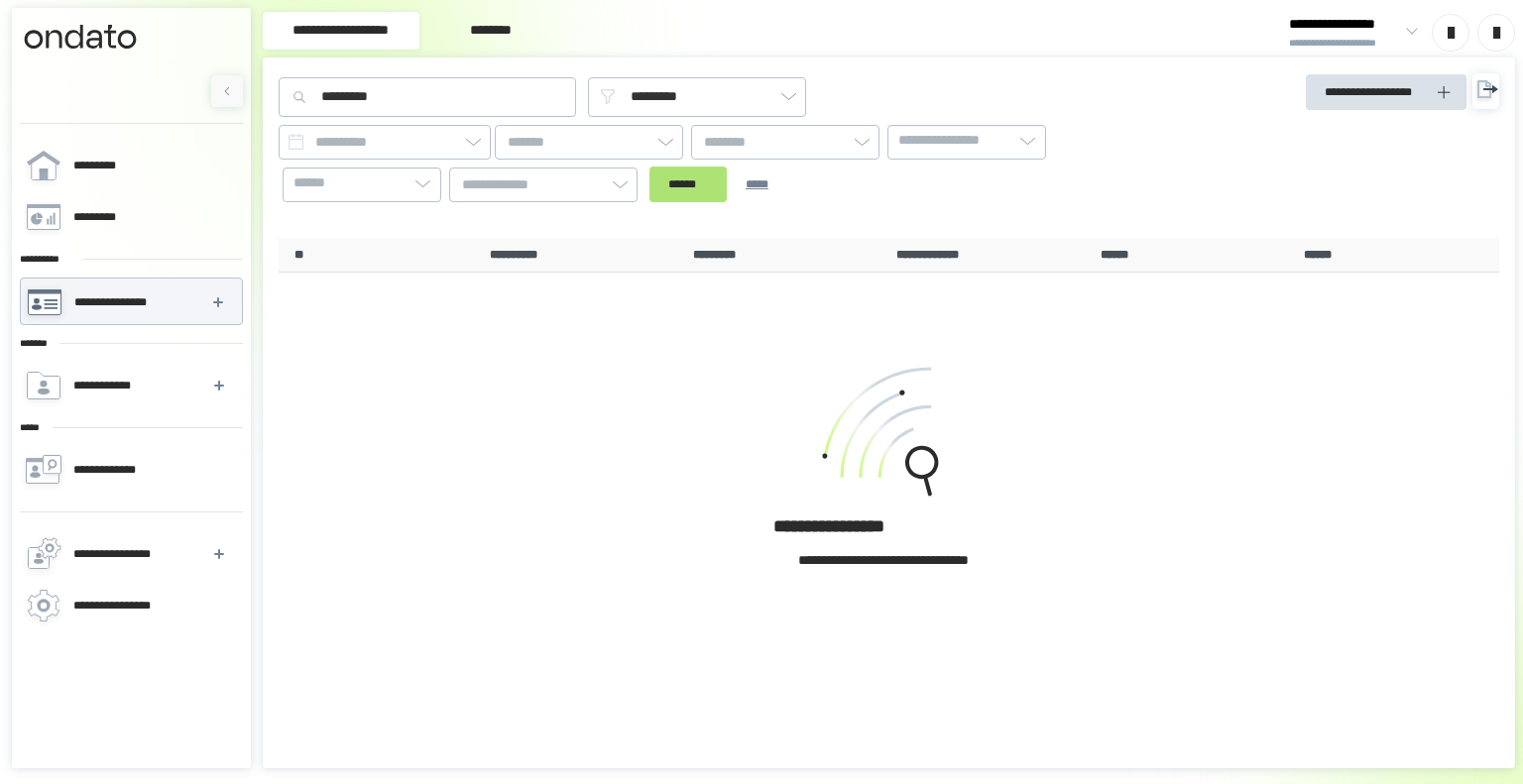 click on "******" at bounding box center (688, 184) 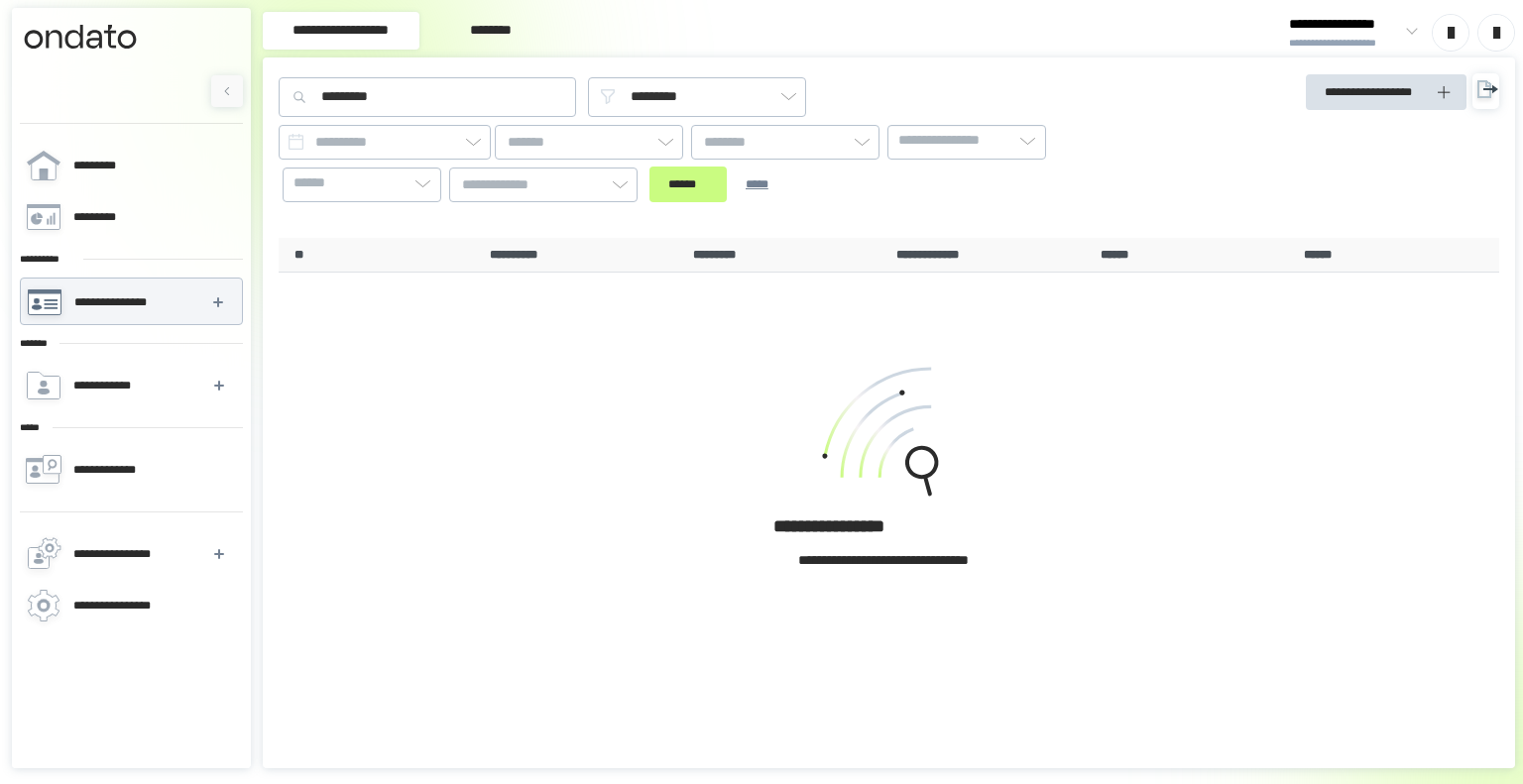 click on "**********" at bounding box center (131, 302) 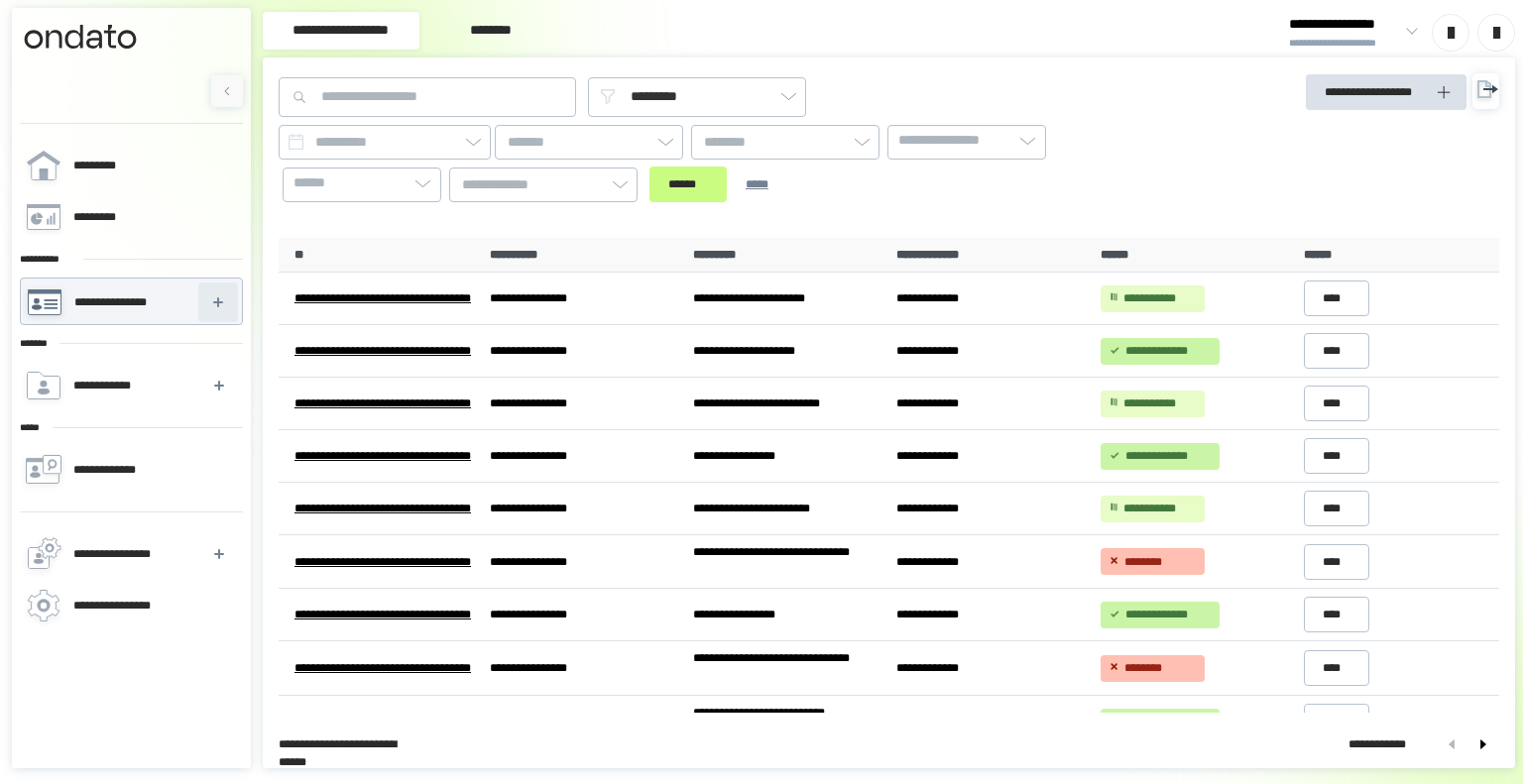 click at bounding box center (218, 302) 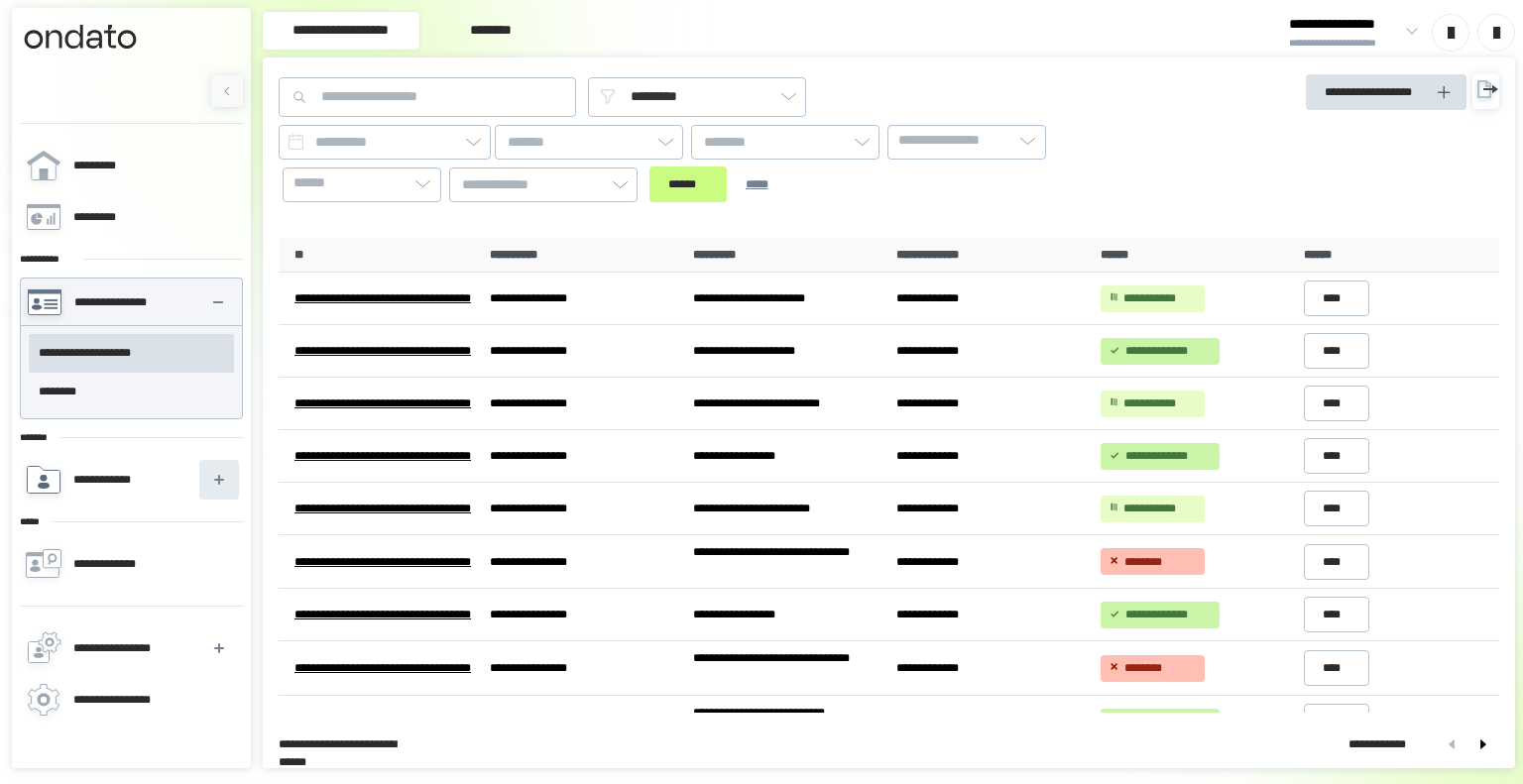 click at bounding box center [219, 480] 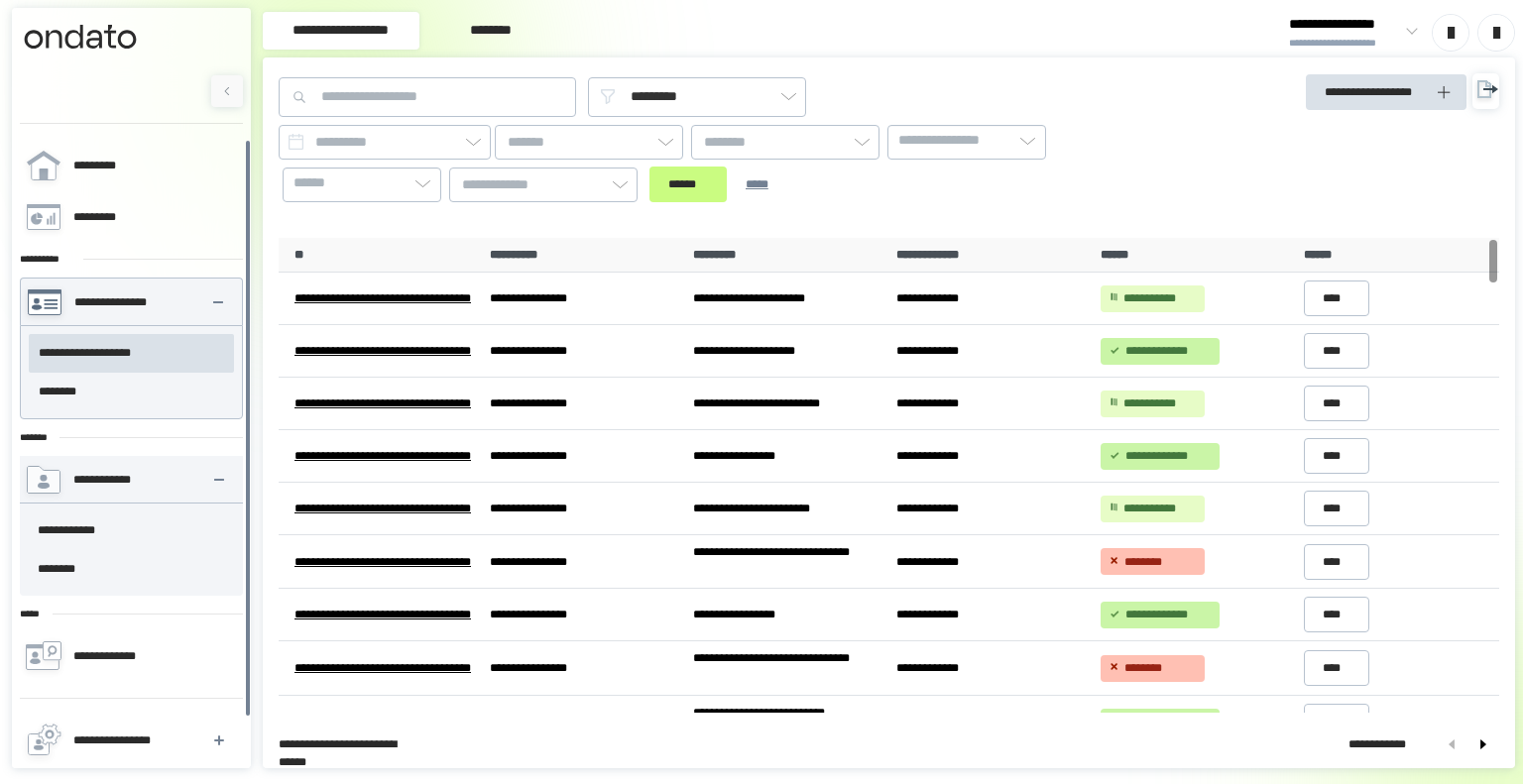 click on "*********" at bounding box center [786, 256] 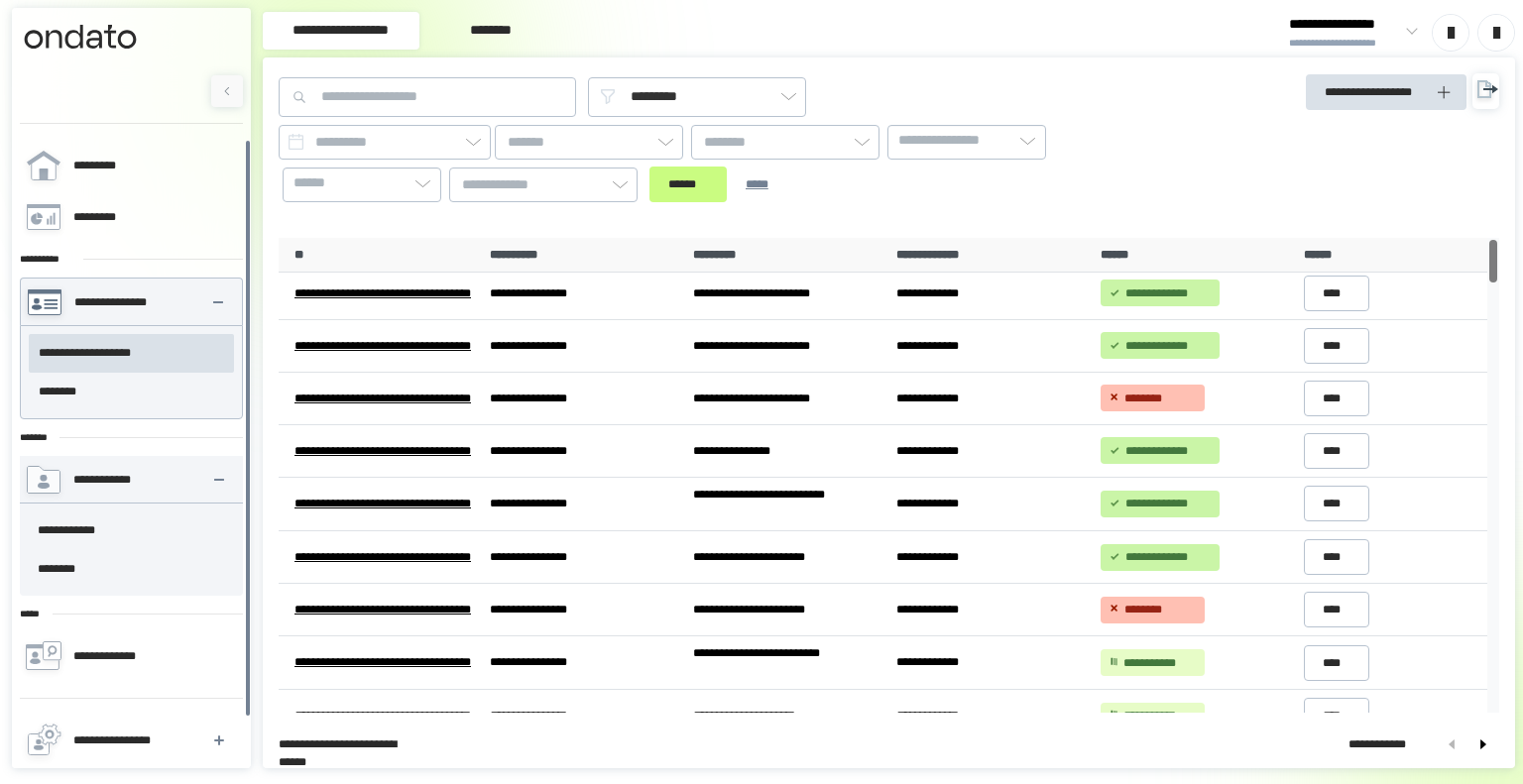 scroll, scrollTop: 0, scrollLeft: 0, axis: both 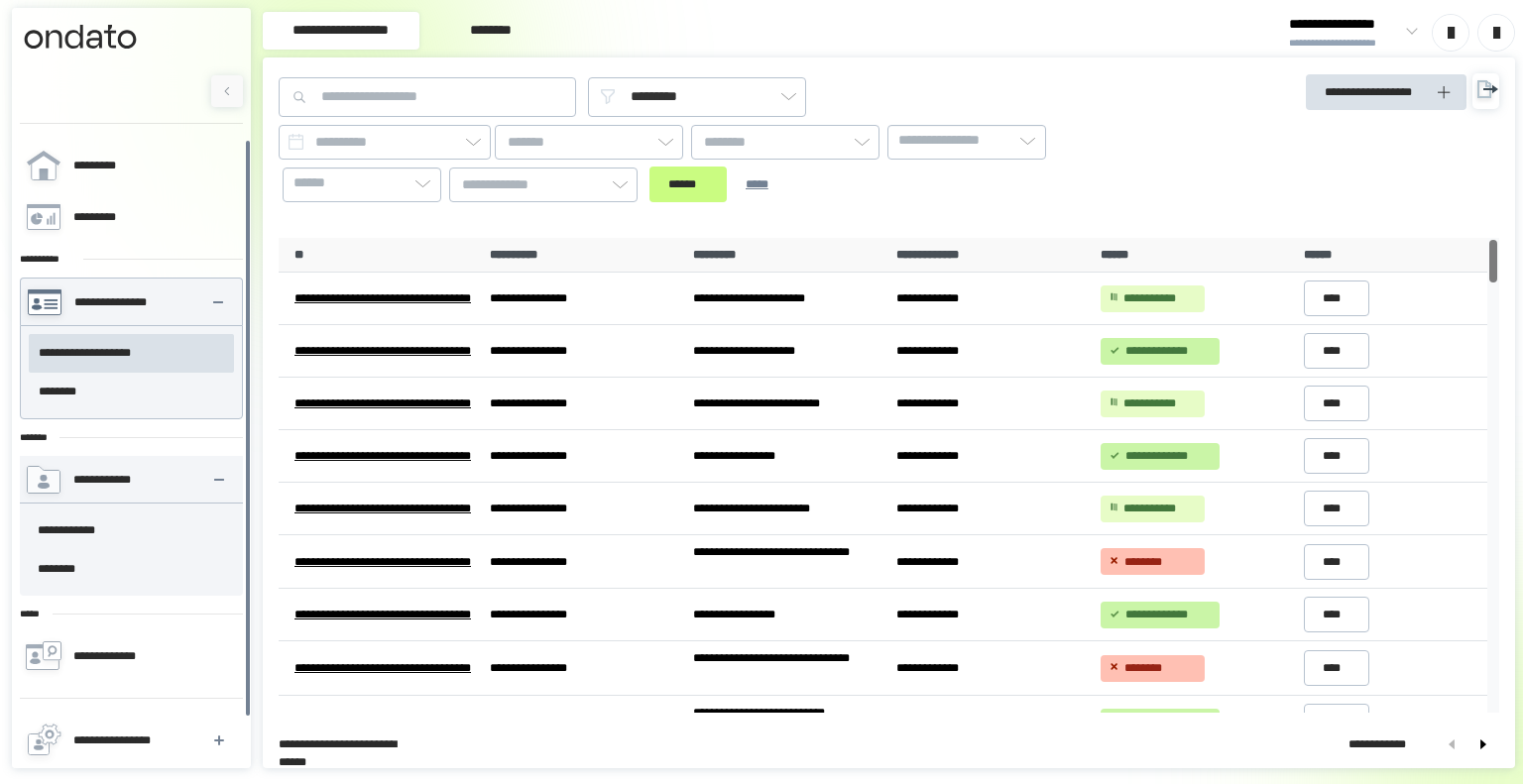 drag, startPoint x: 1496, startPoint y: 271, endPoint x: 1504, endPoint y: 242, distance: 30.083218 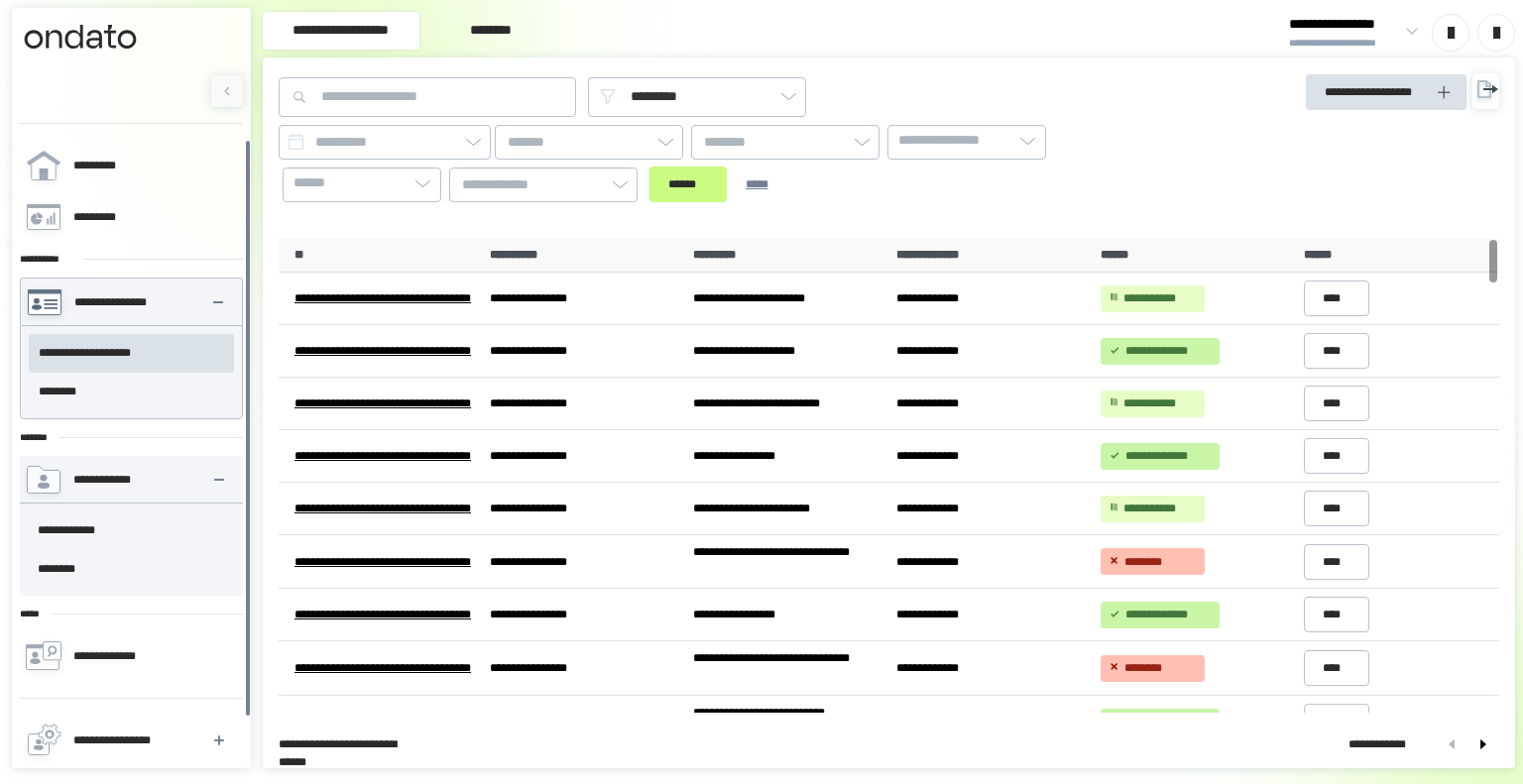 click on "**" at bounding box center (380, 256) 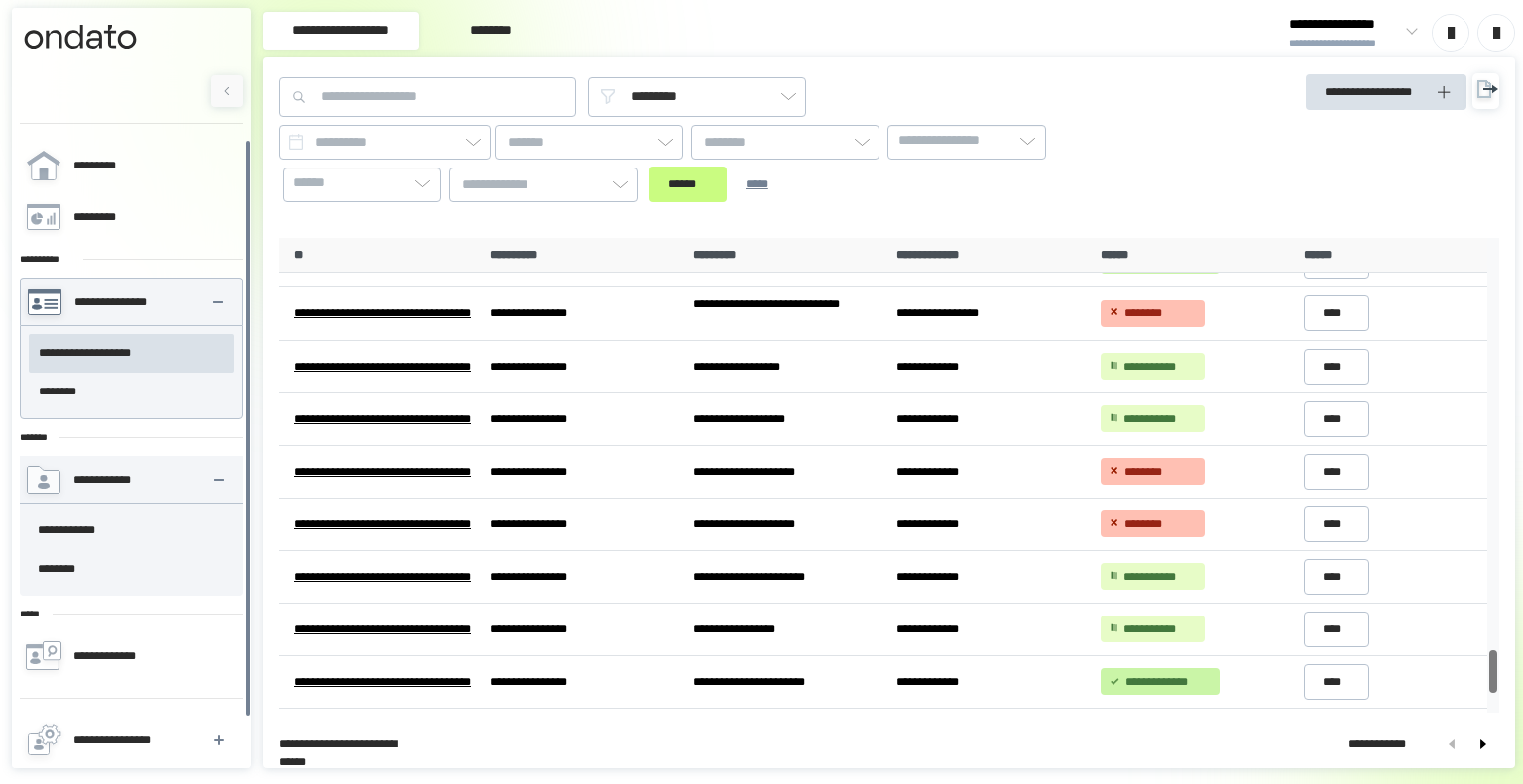 scroll, scrollTop: 0, scrollLeft: 0, axis: both 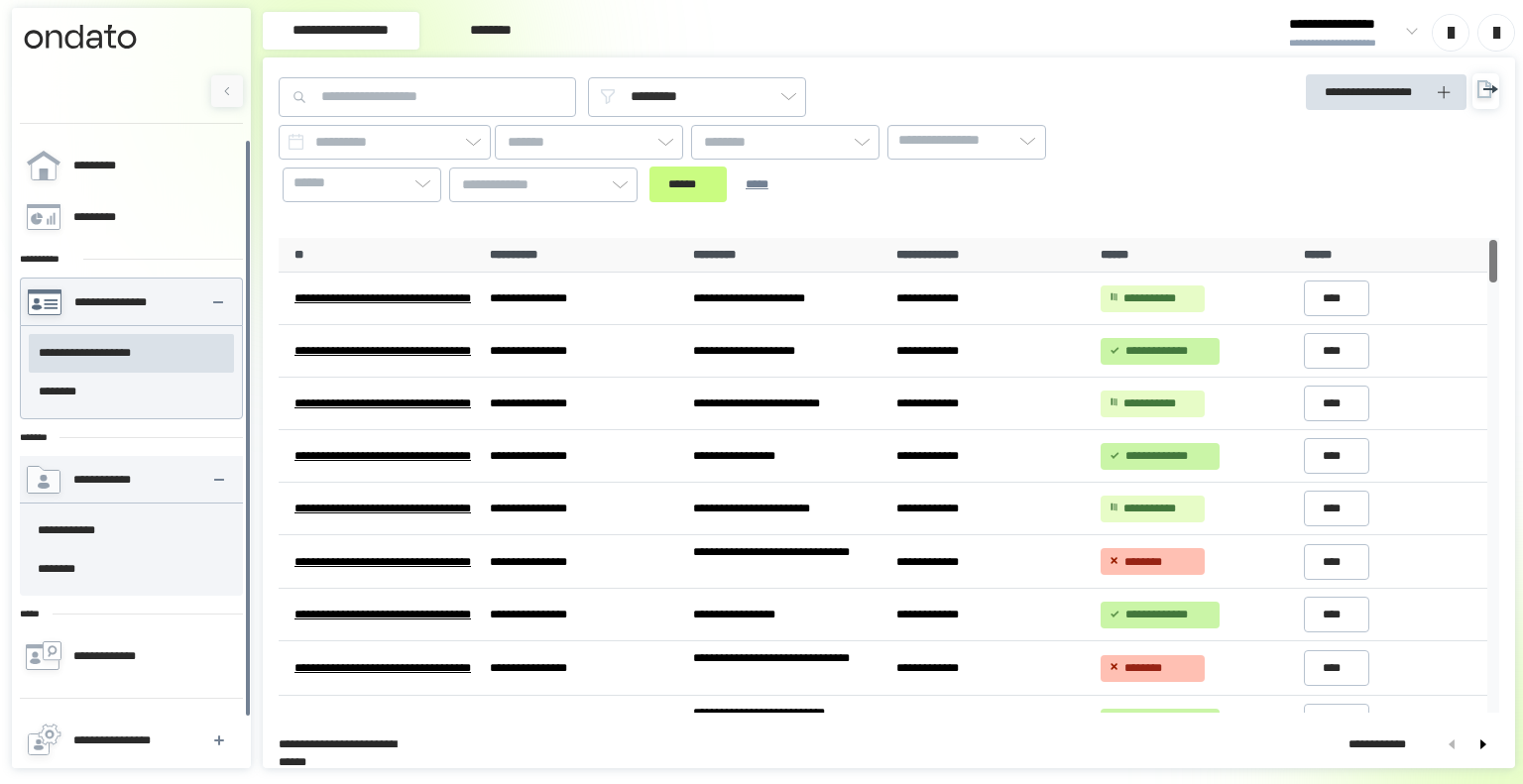 drag, startPoint x: 1495, startPoint y: 269, endPoint x: 1522, endPoint y: -42, distance: 312.16983 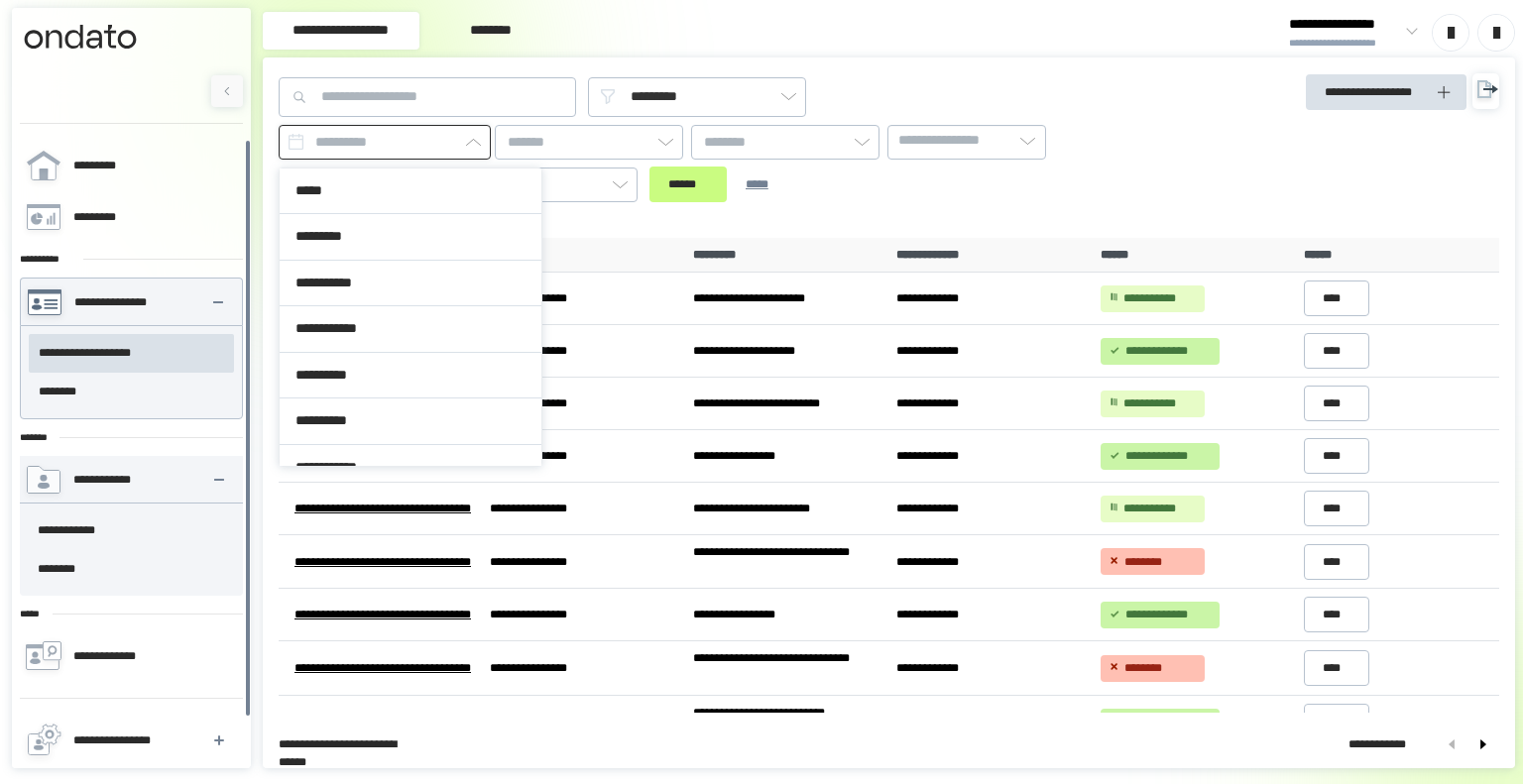 click at bounding box center [385, 142] 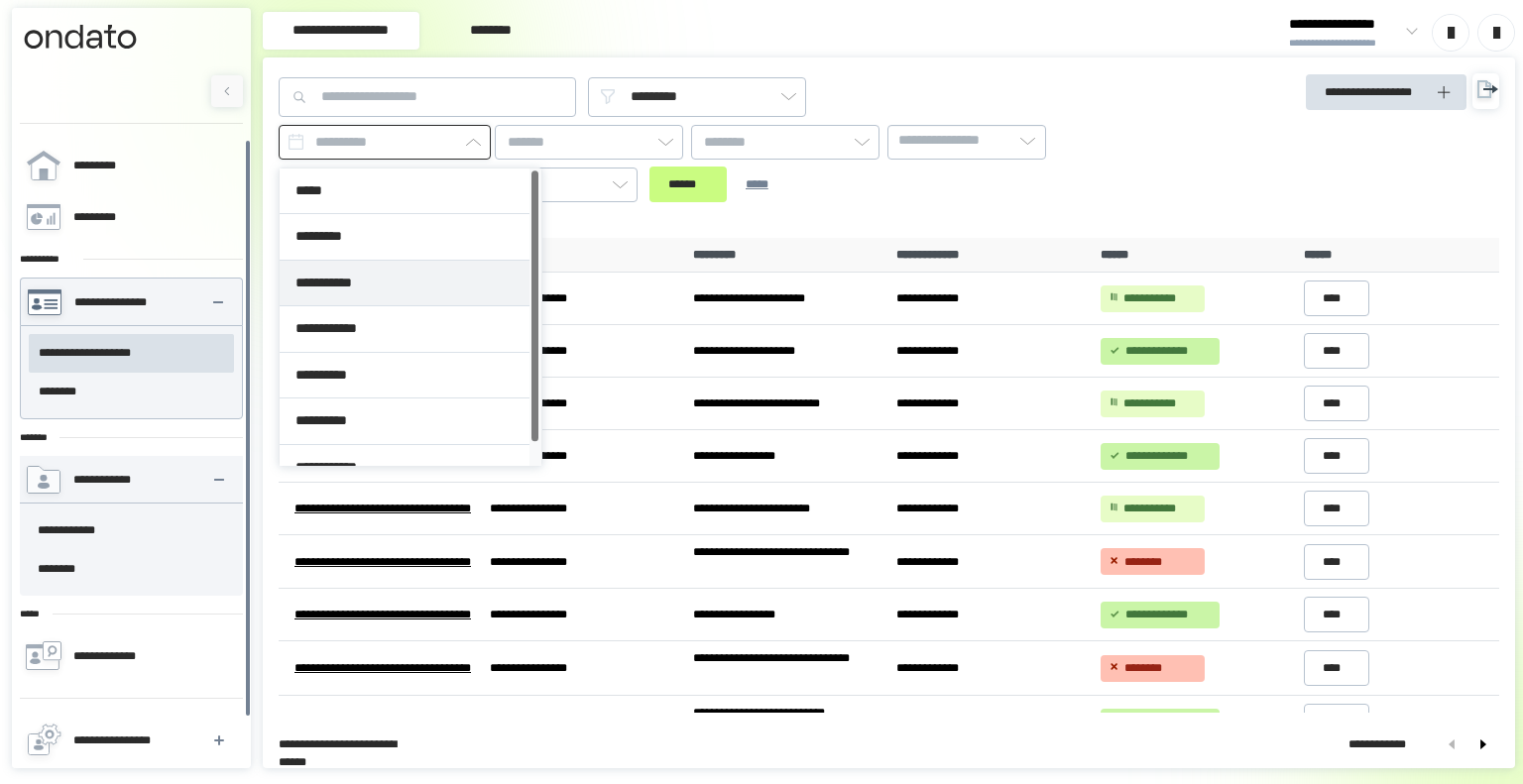 scroll, scrollTop: 24, scrollLeft: 0, axis: vertical 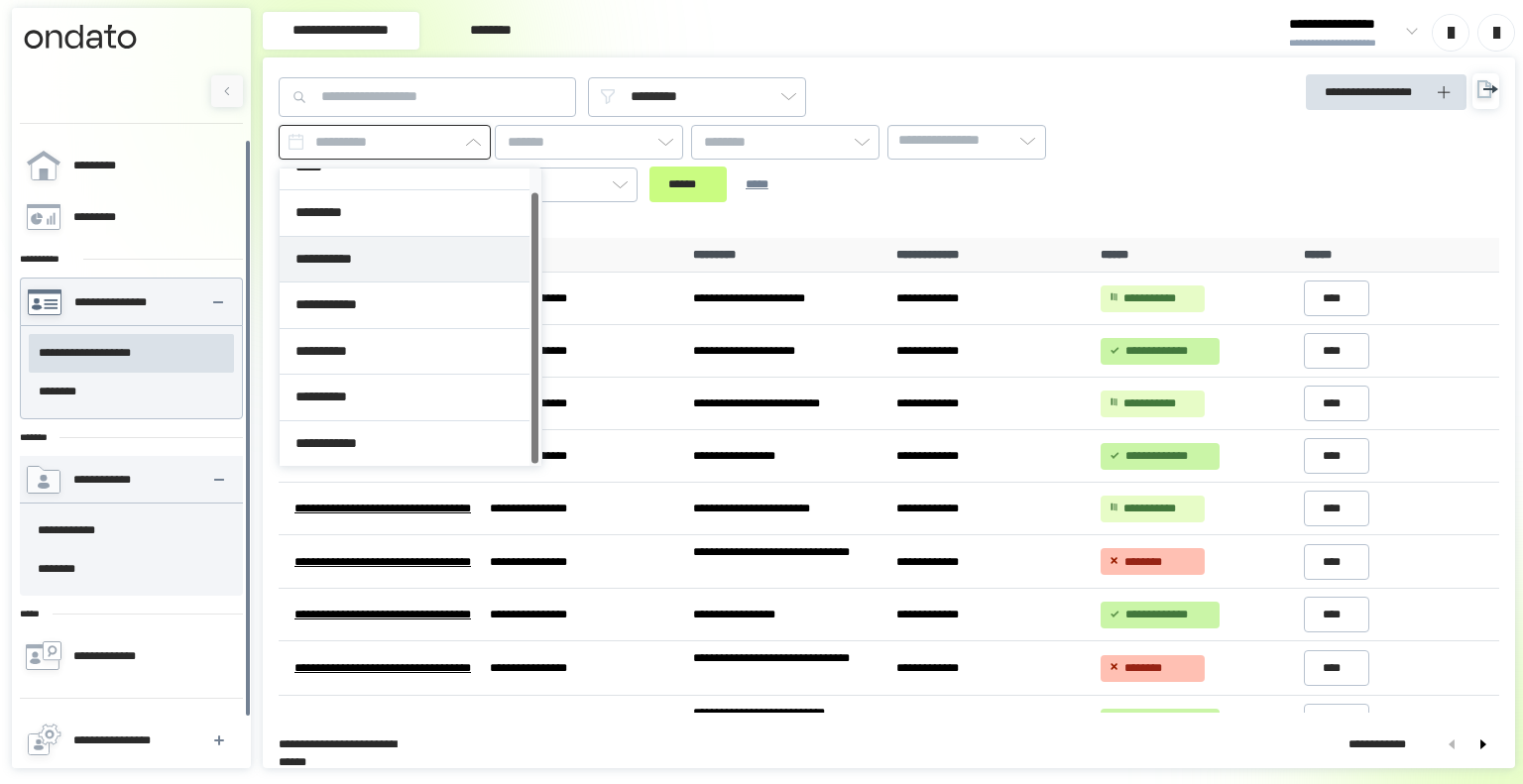 drag, startPoint x: 535, startPoint y: 316, endPoint x: 531, endPoint y: 409, distance: 93.08598 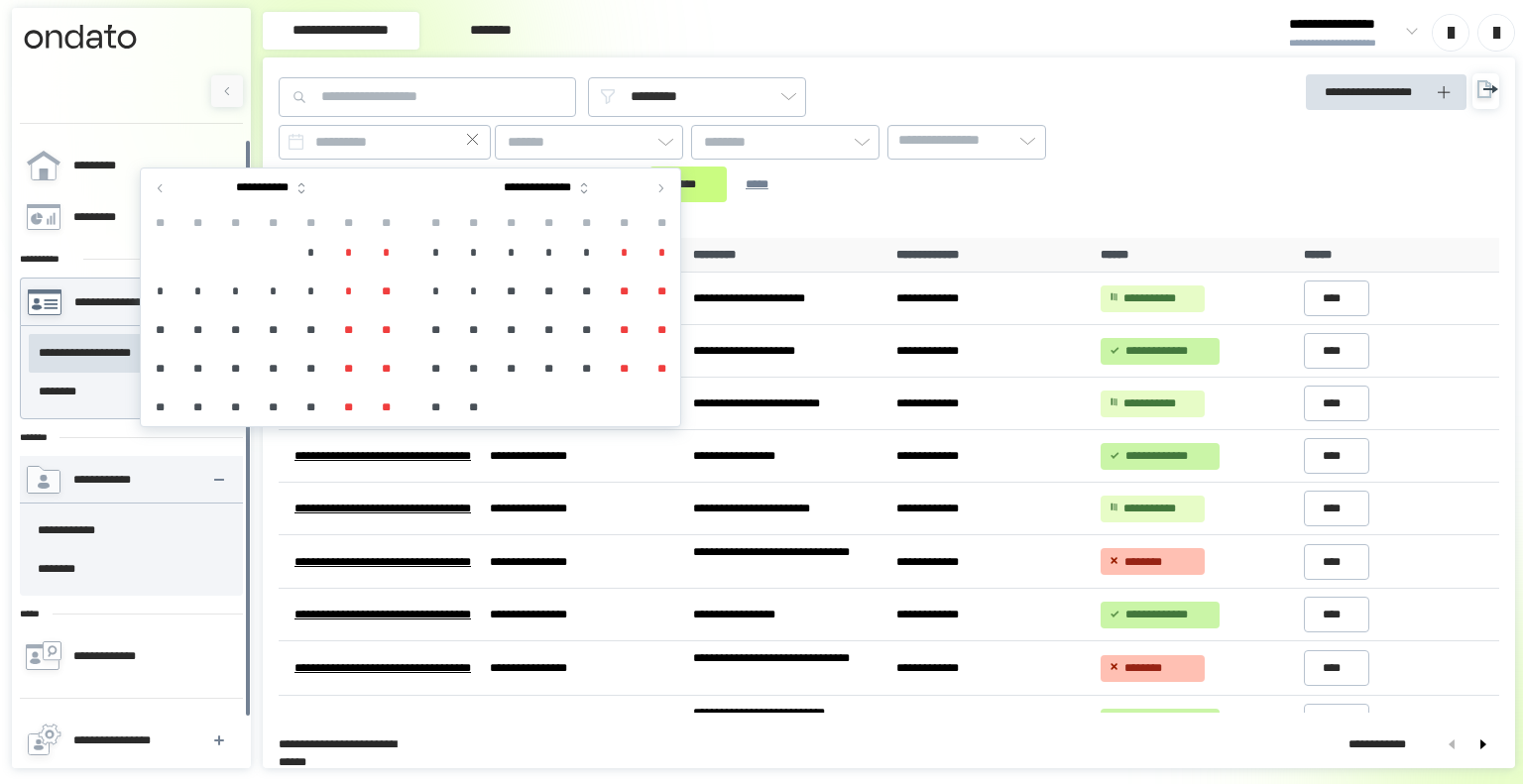 click on "*" at bounding box center (197, 291) 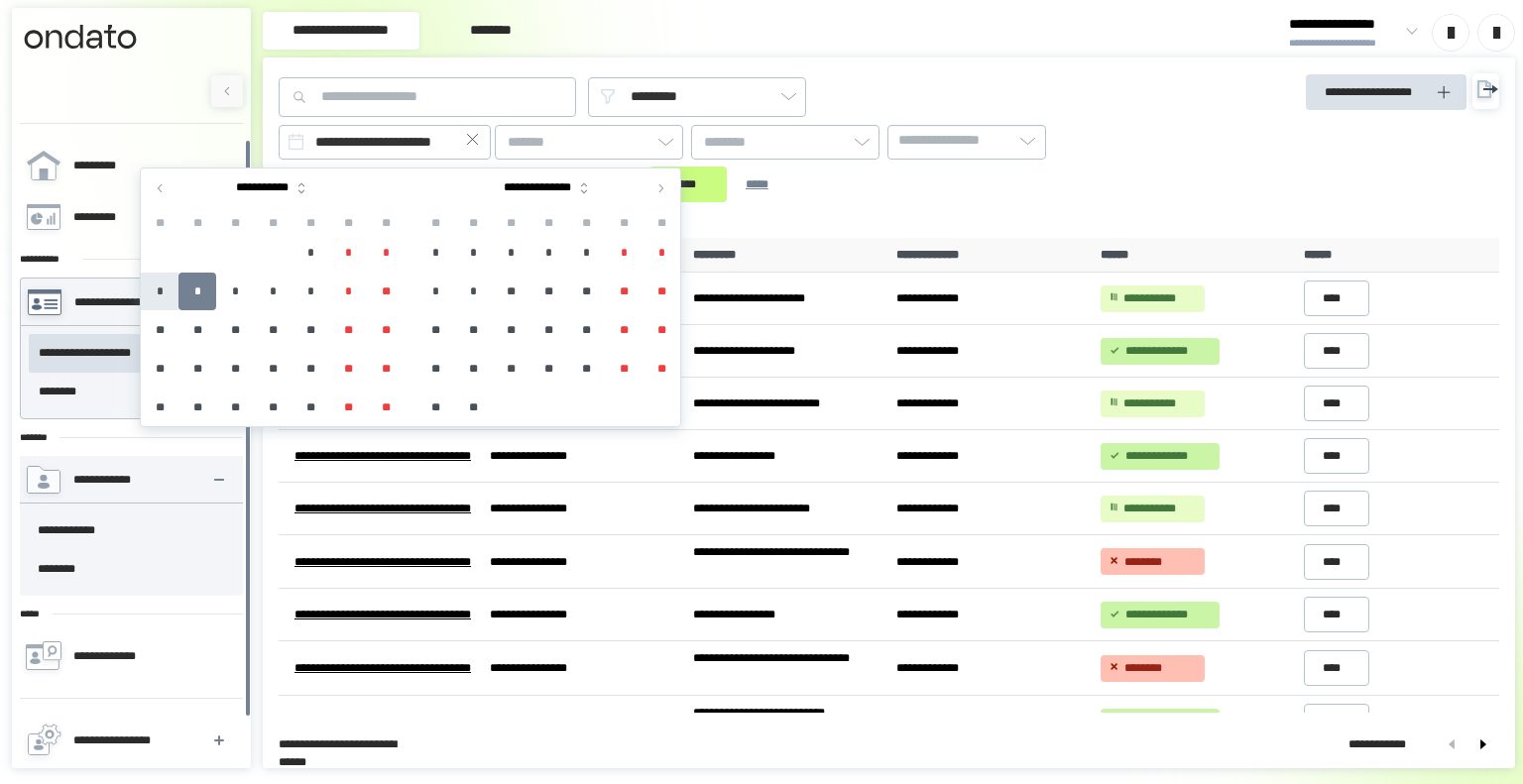 click on "*" at bounding box center [160, 291] 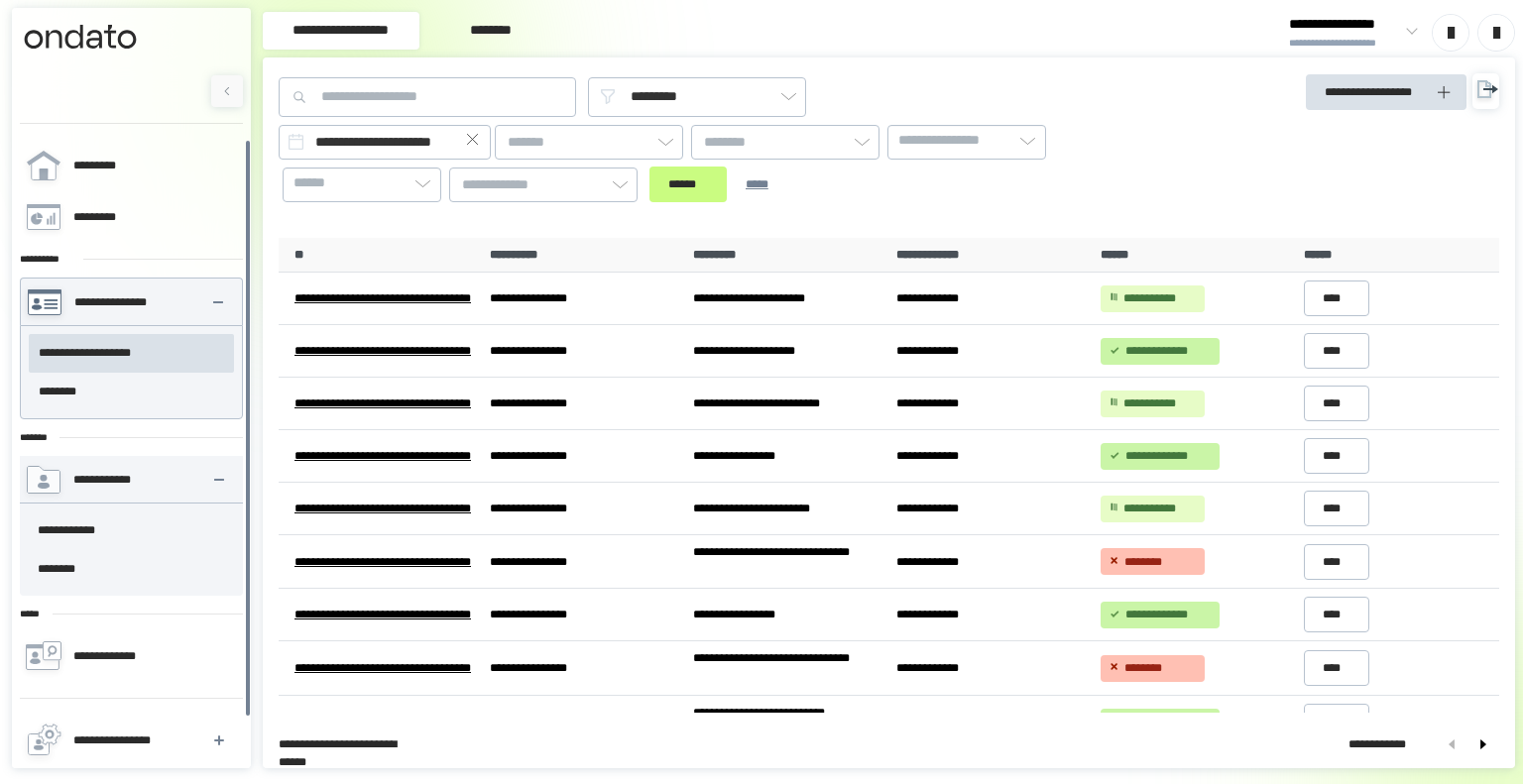click on "**********" at bounding box center [735, 140] 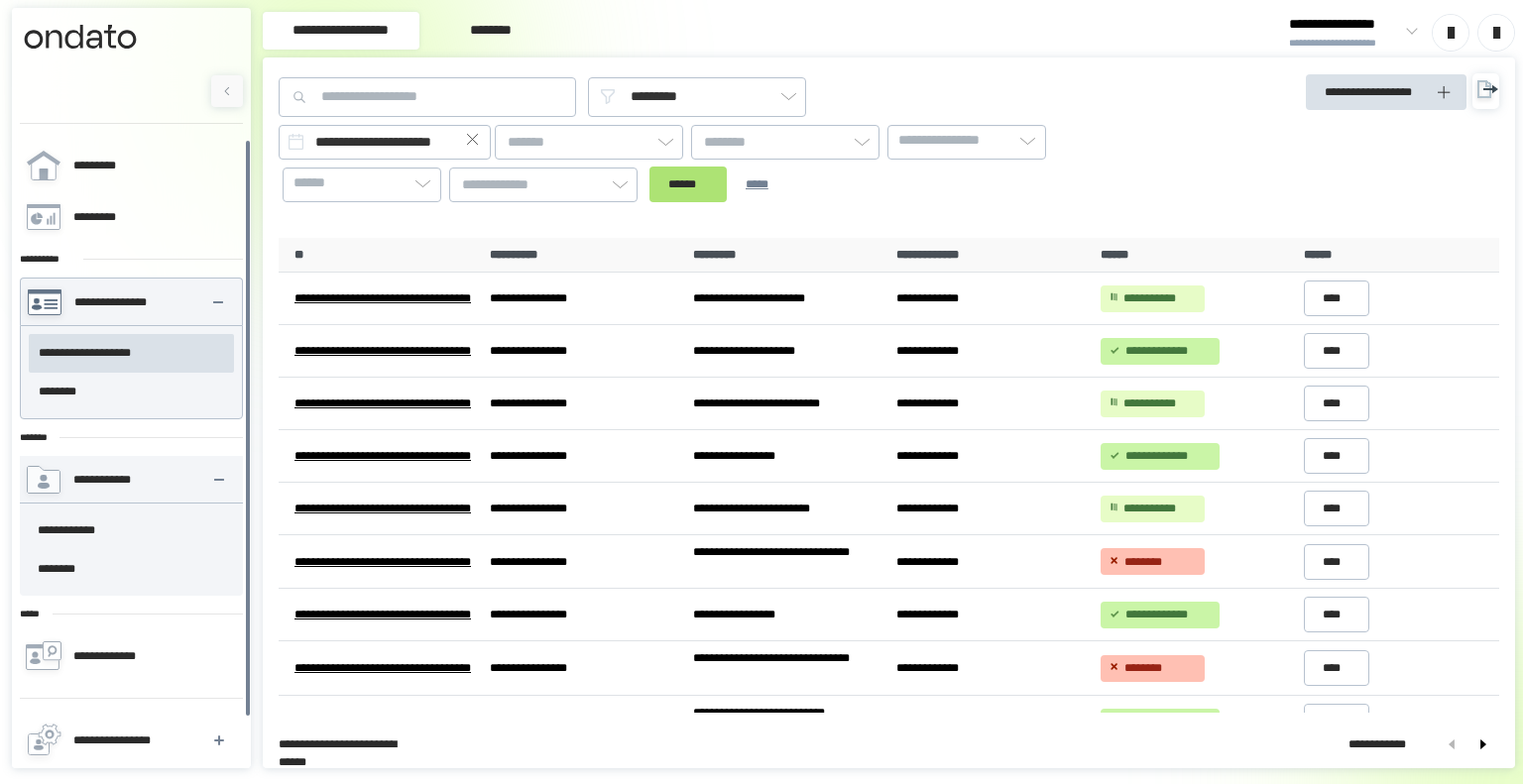 click on "******" at bounding box center [688, 184] 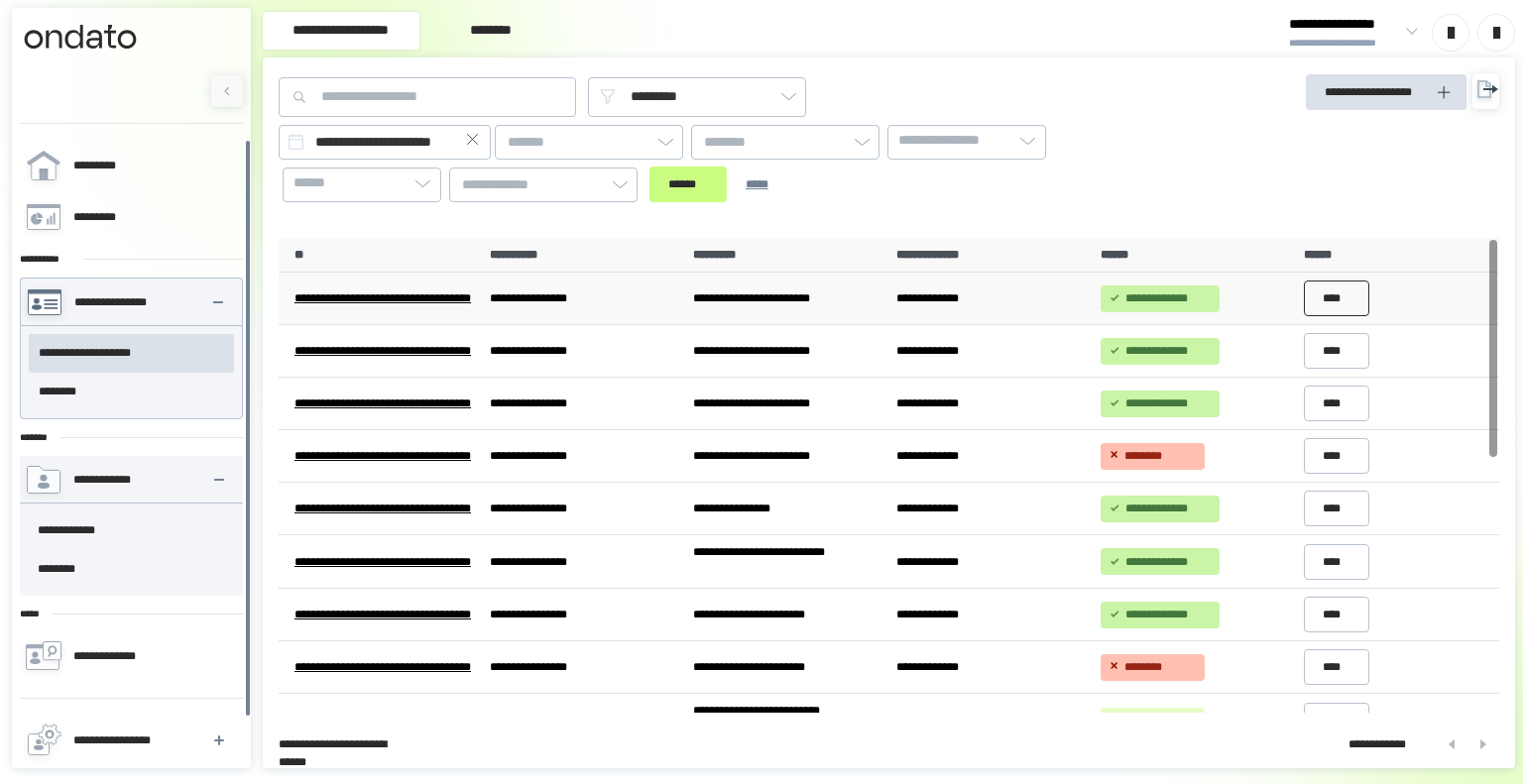 click on "****" at bounding box center (1337, 298) 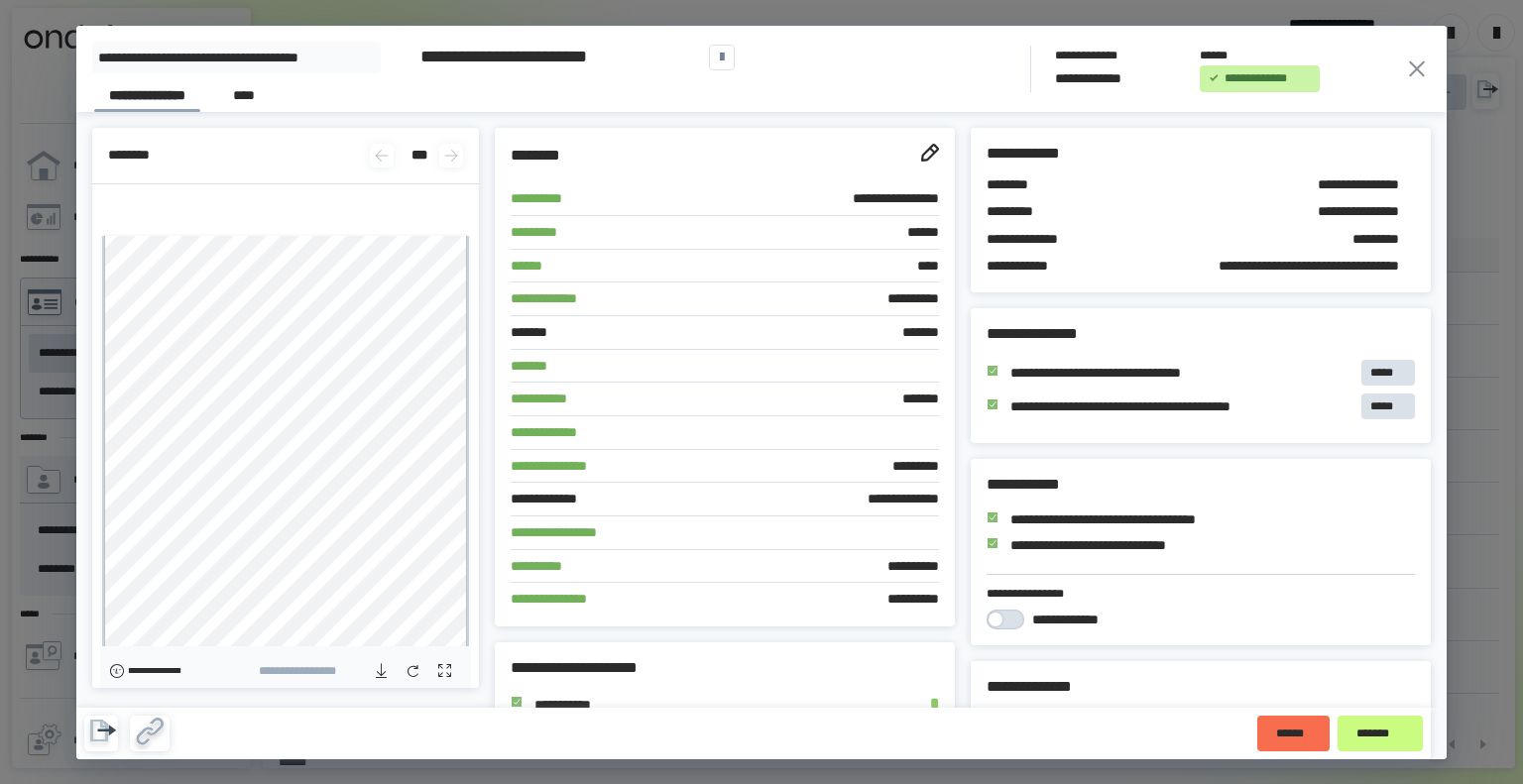 click 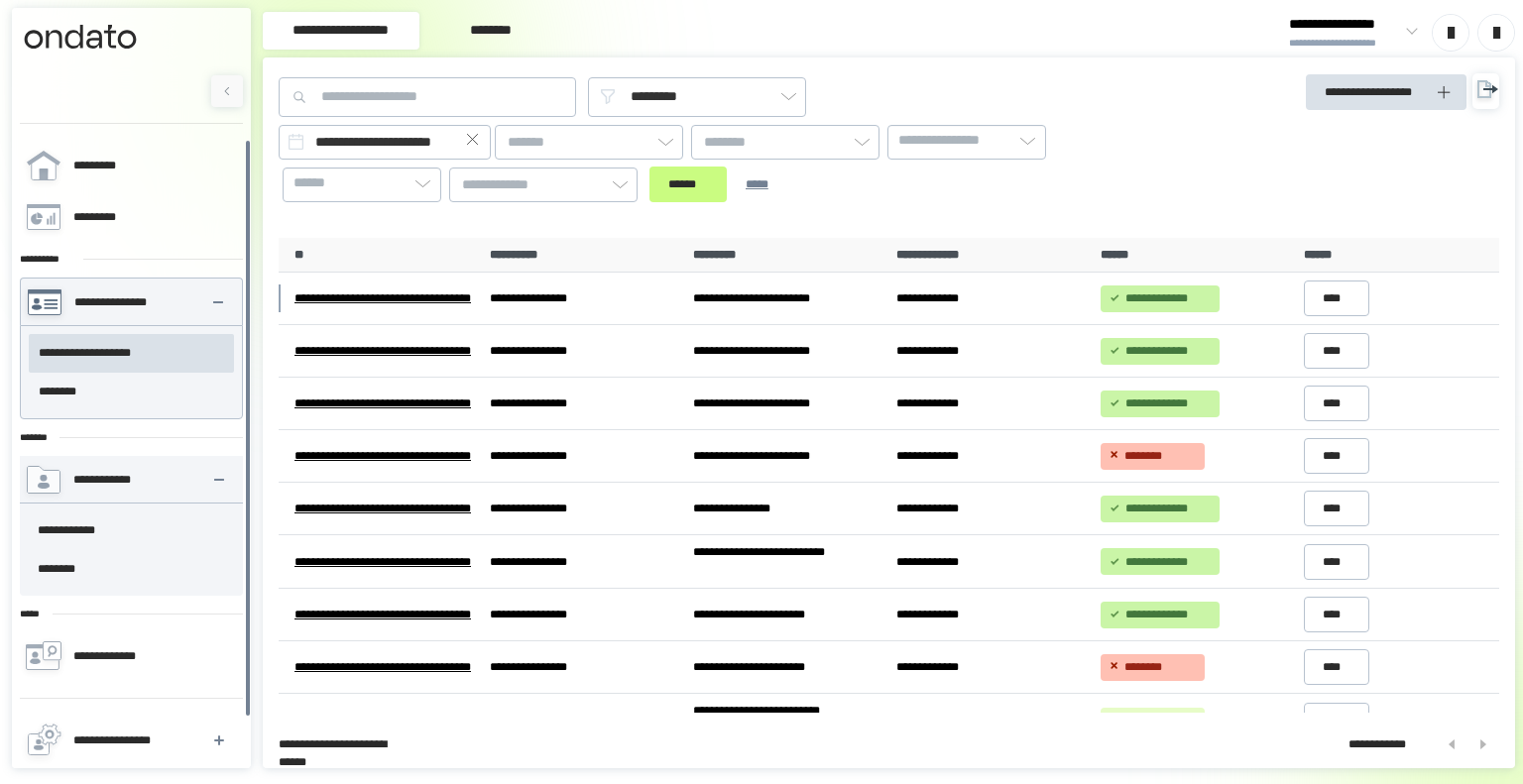click at bounding box center (1496, 33) 